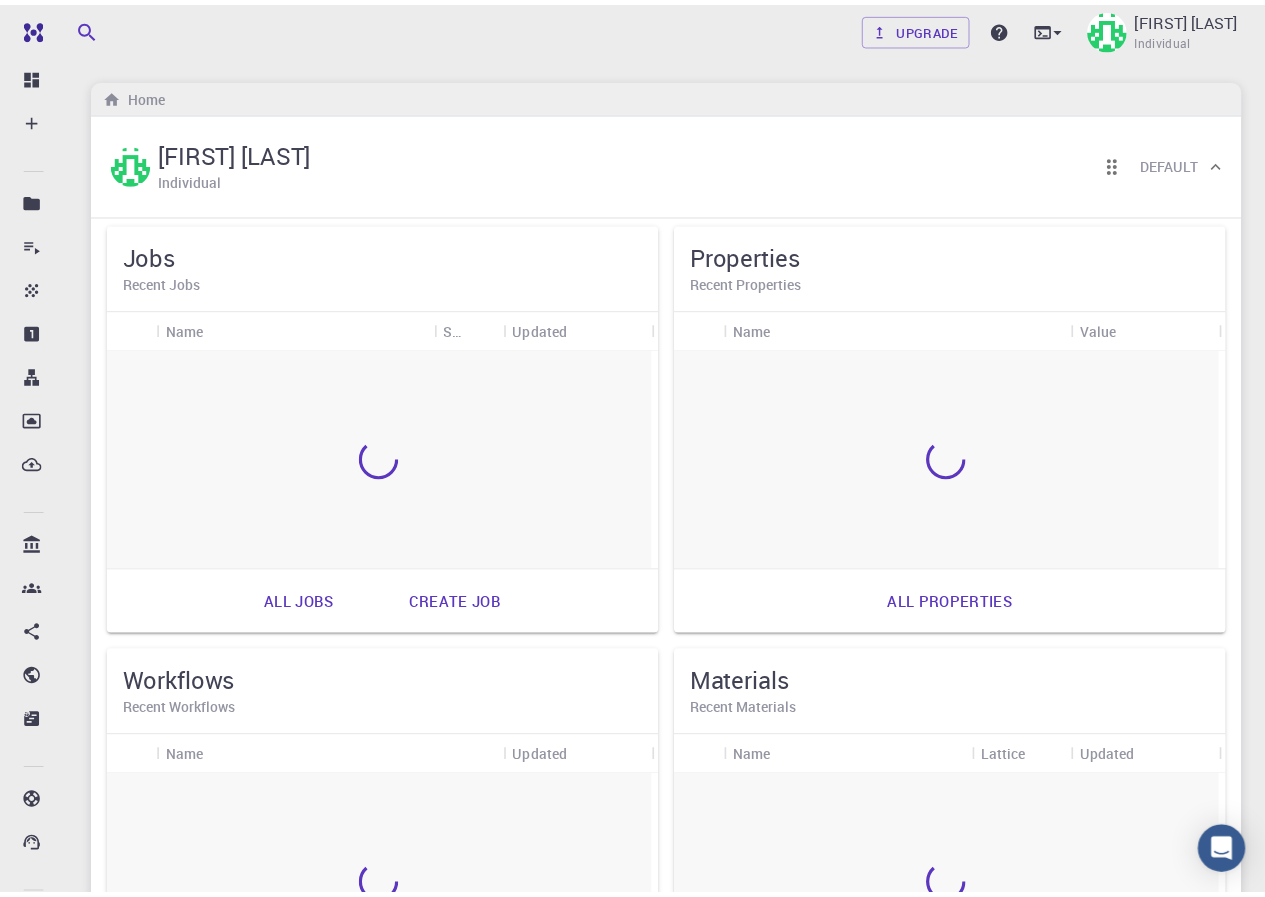scroll, scrollTop: 0, scrollLeft: 0, axis: both 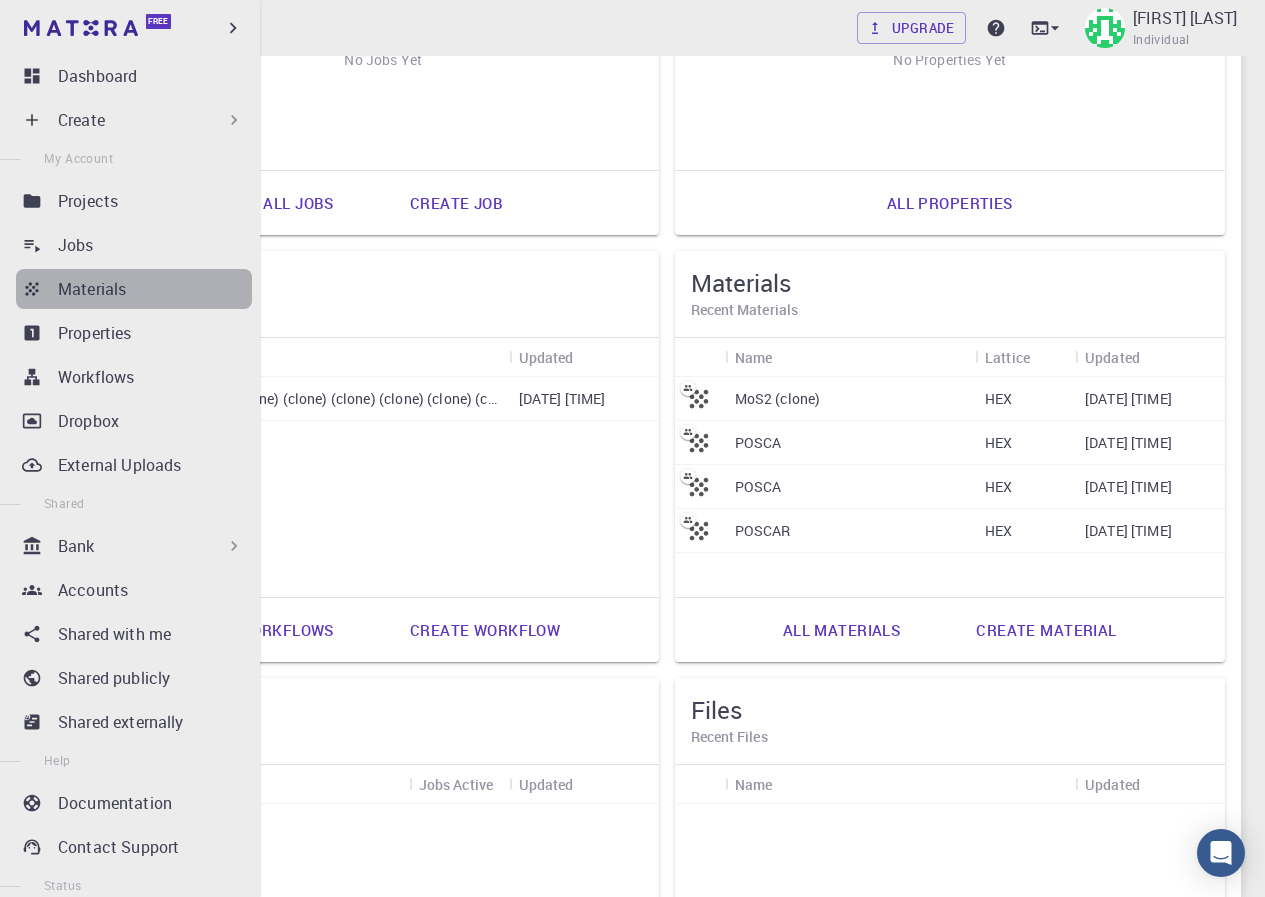click on "Materials" at bounding box center [155, 289] 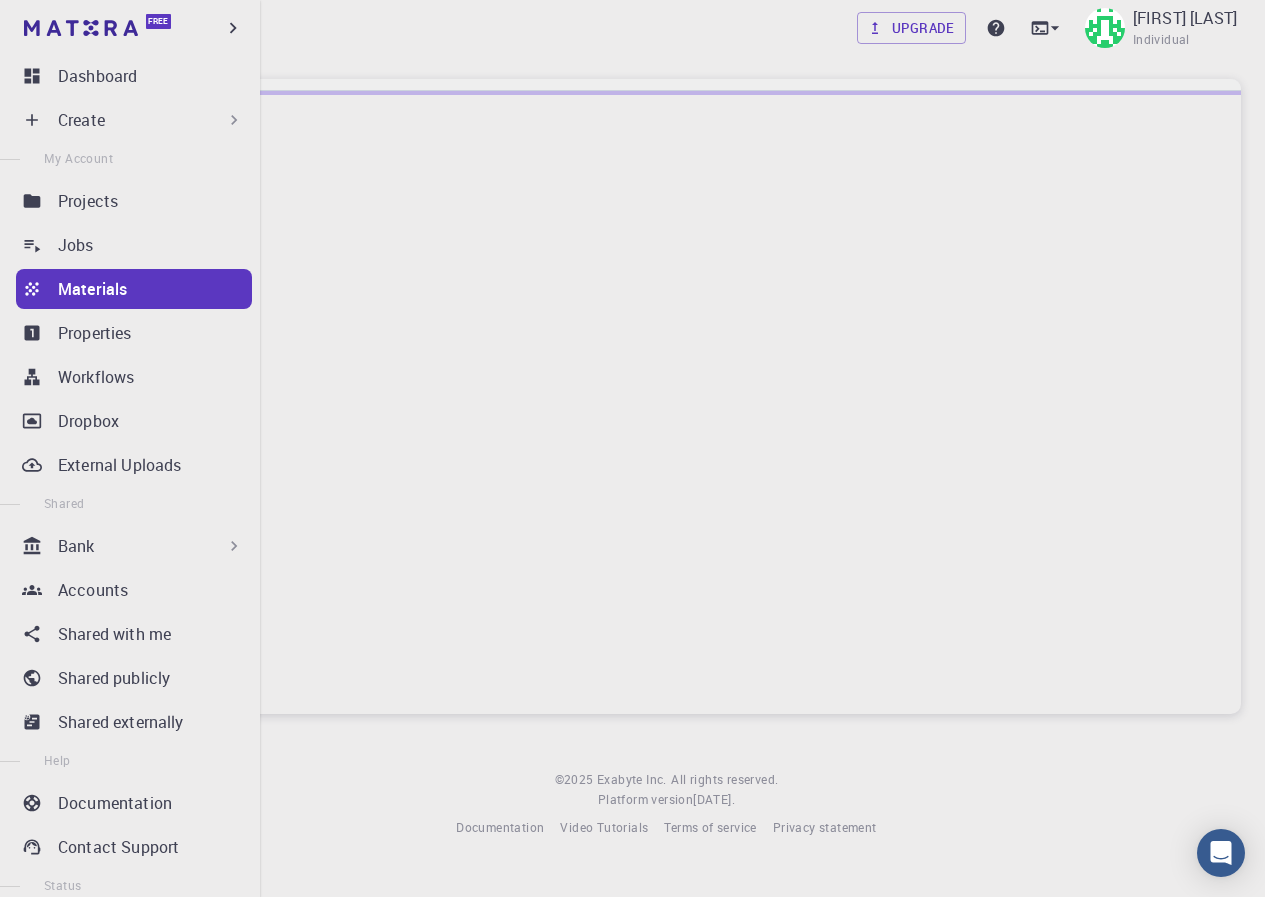 scroll, scrollTop: 0, scrollLeft: 0, axis: both 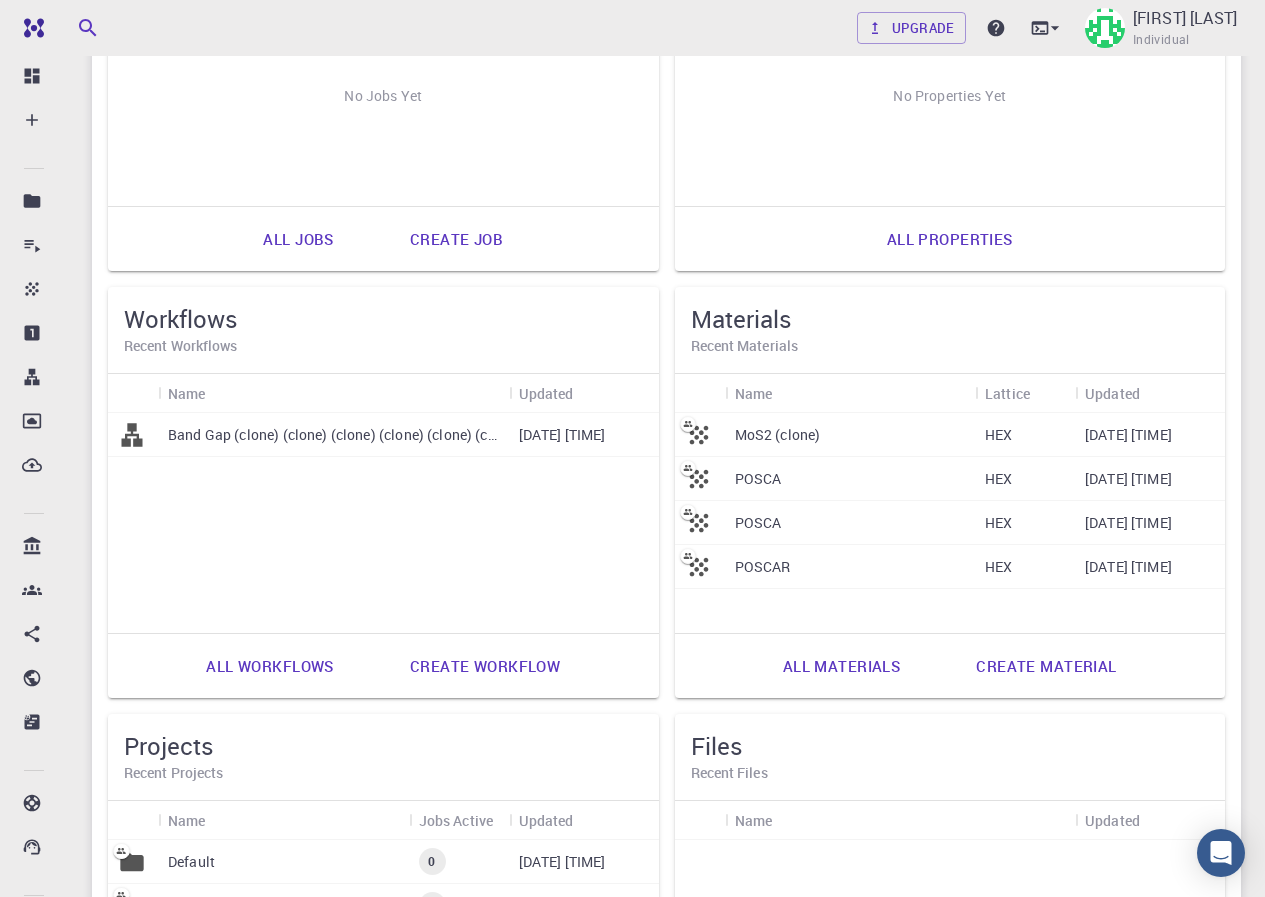 click on "Create material" at bounding box center [1046, 666] 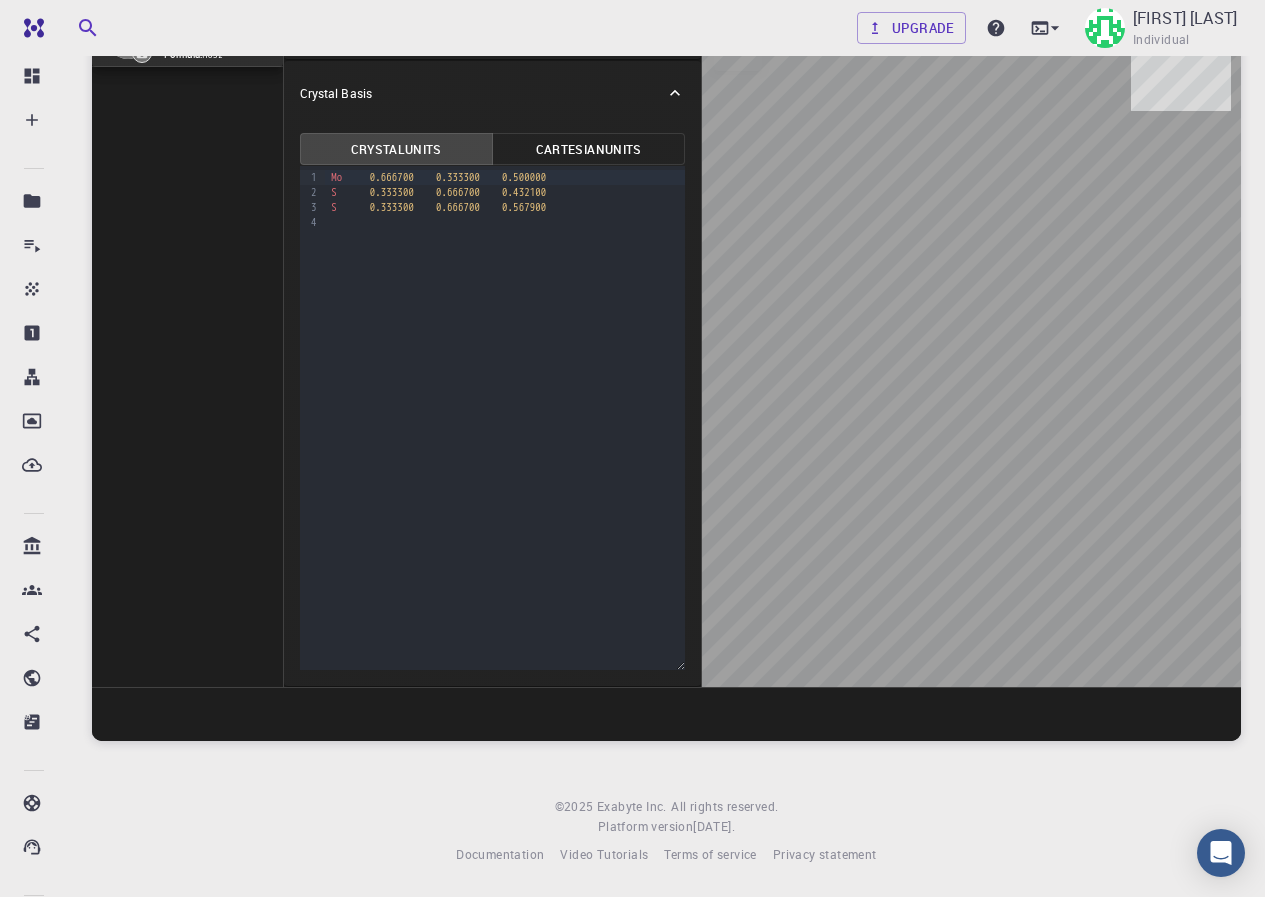 scroll, scrollTop: 0, scrollLeft: 0, axis: both 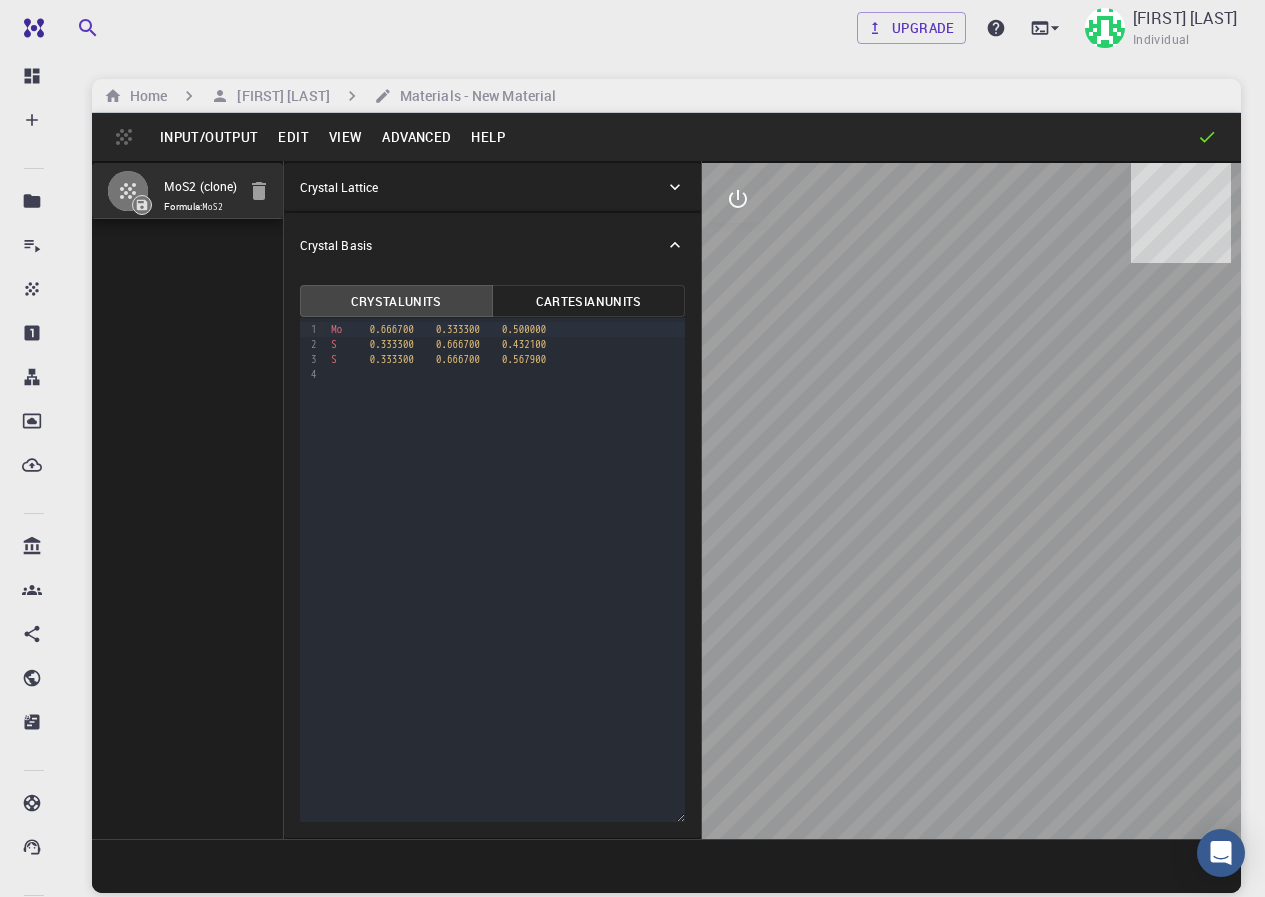 click on "Input/Output" at bounding box center [209, 137] 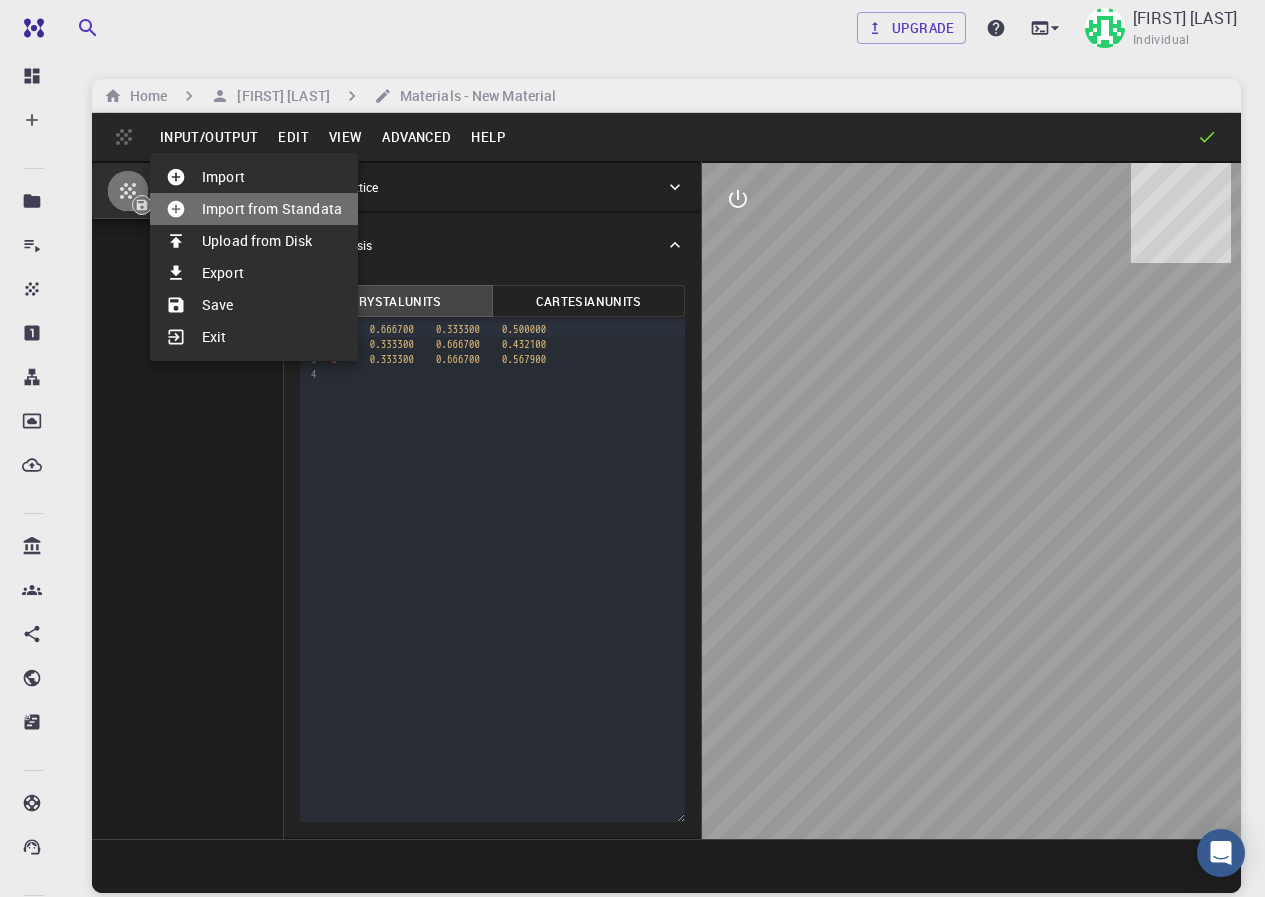 click on "Import from Standata" at bounding box center (254, 209) 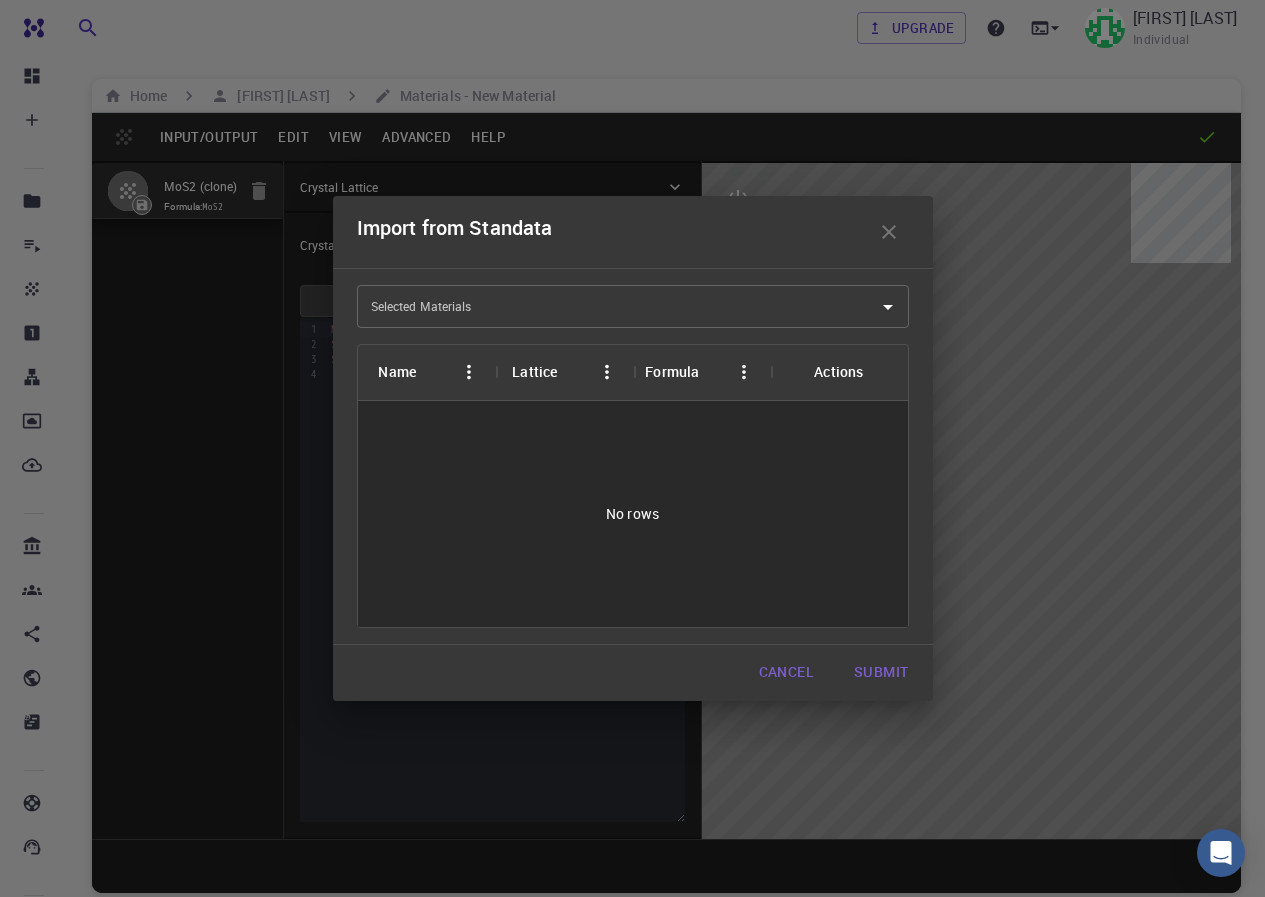 click on "Selected Materials" at bounding box center (618, 306) 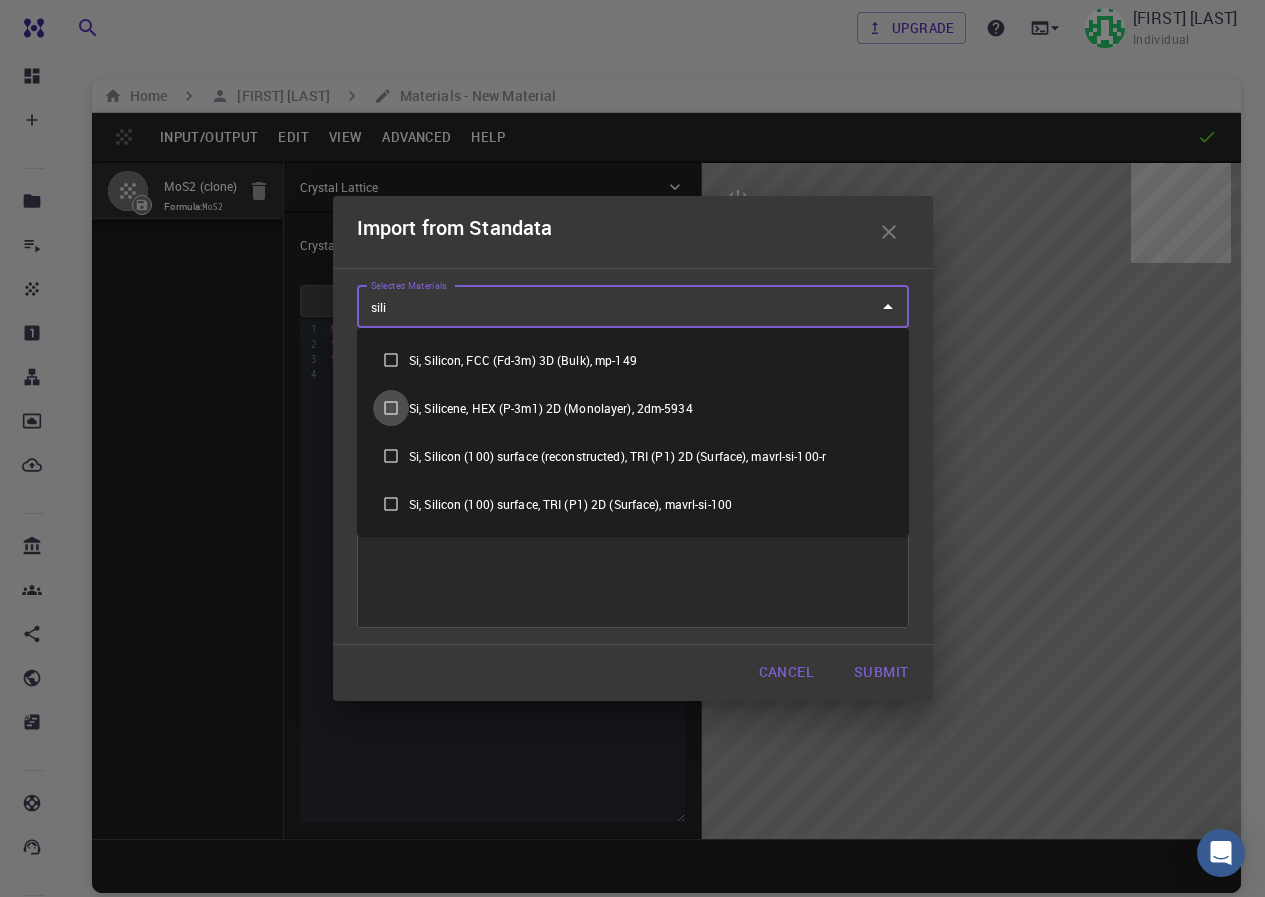 click at bounding box center (391, 408) 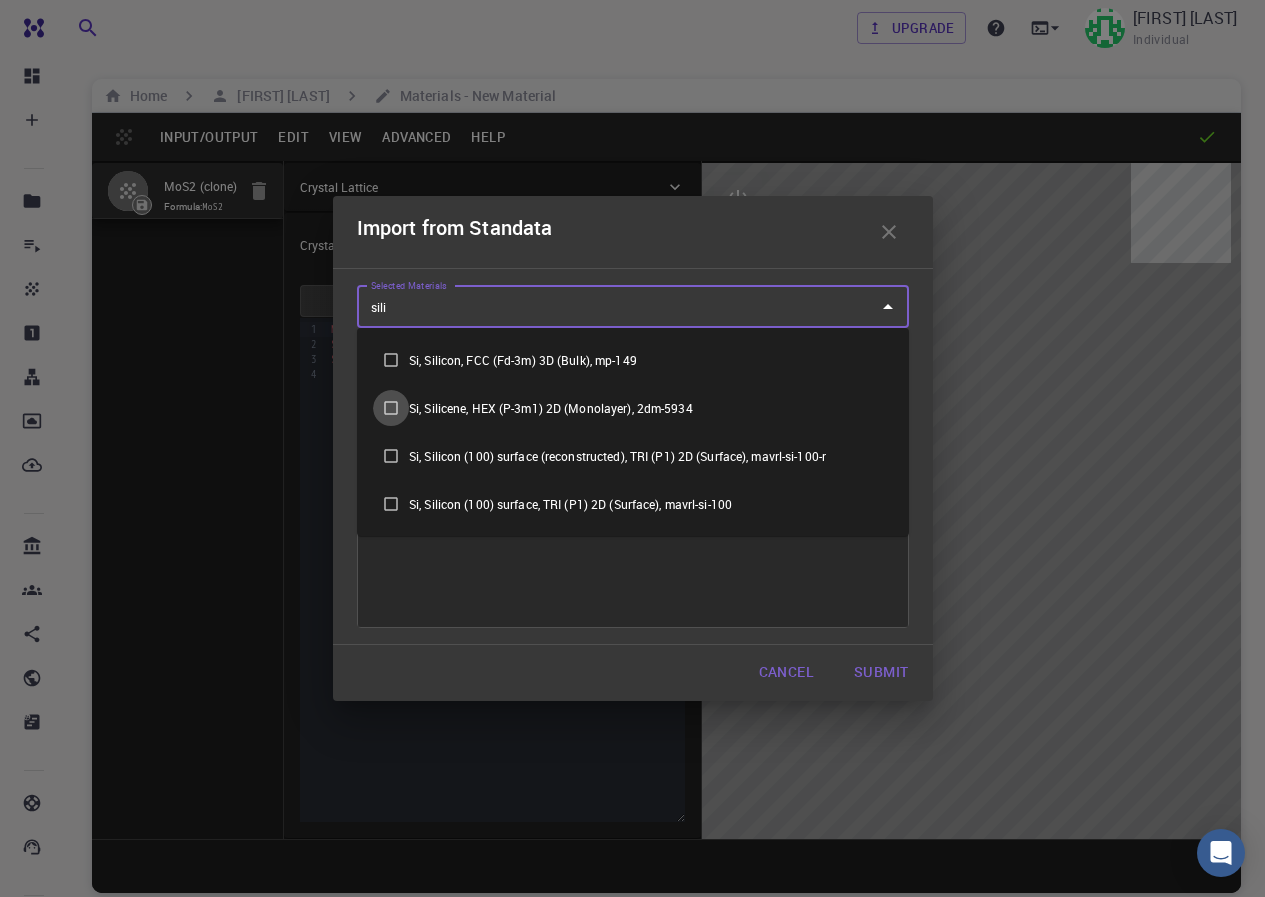 checkbox on "true" 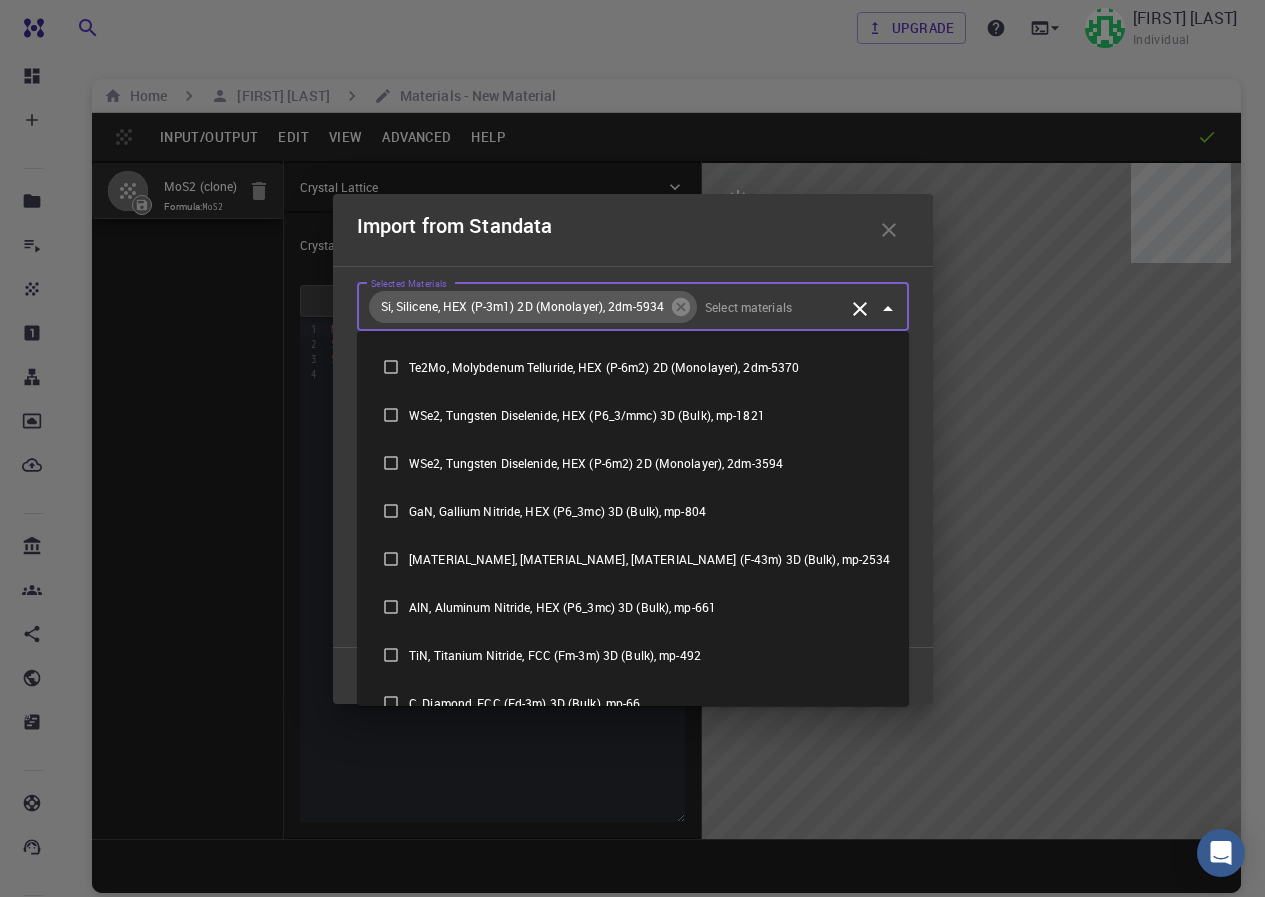 scroll, scrollTop: 1561, scrollLeft: 0, axis: vertical 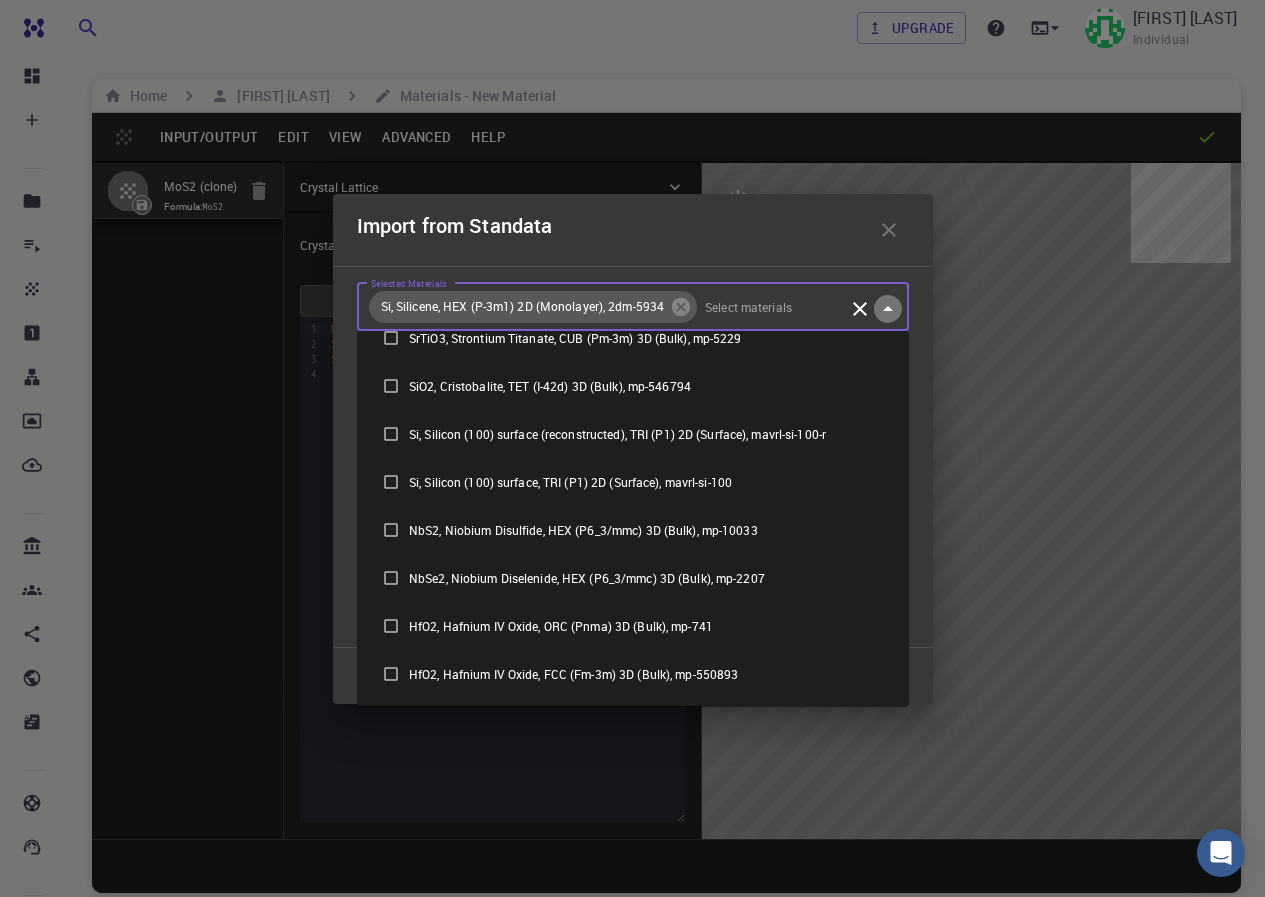 click at bounding box center [888, 308] 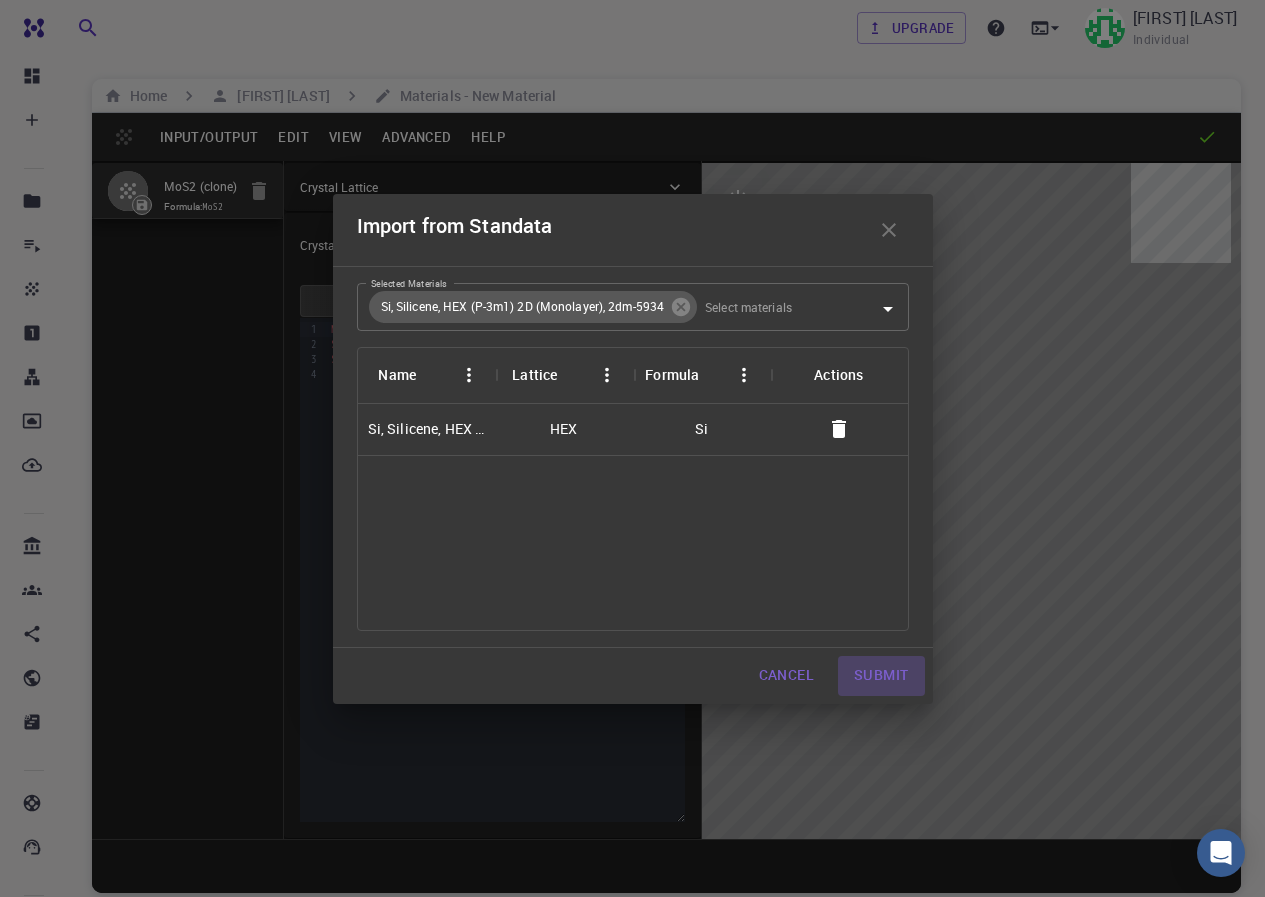 click on "Submit" at bounding box center (881, 676) 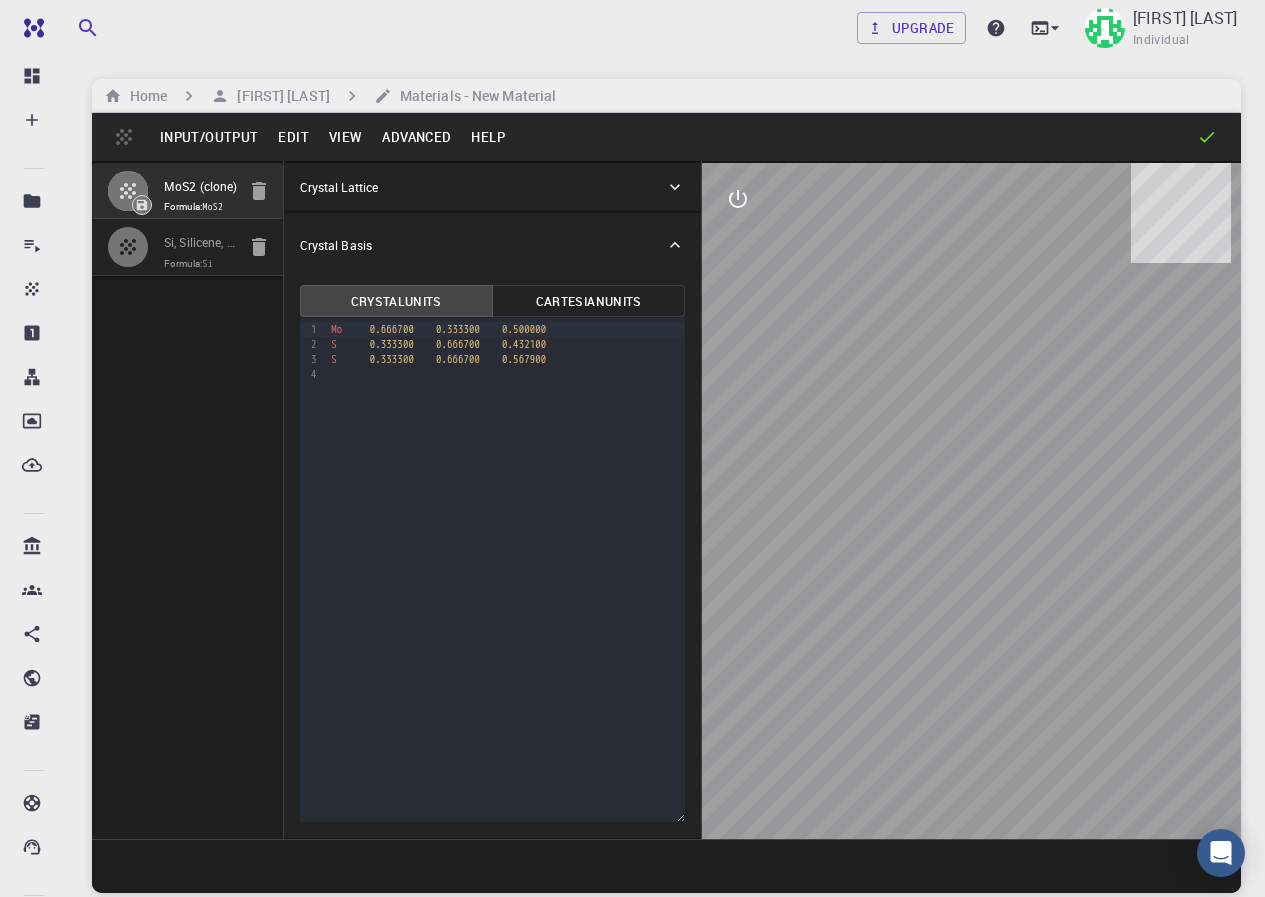 click on "Advanced" at bounding box center [416, 137] 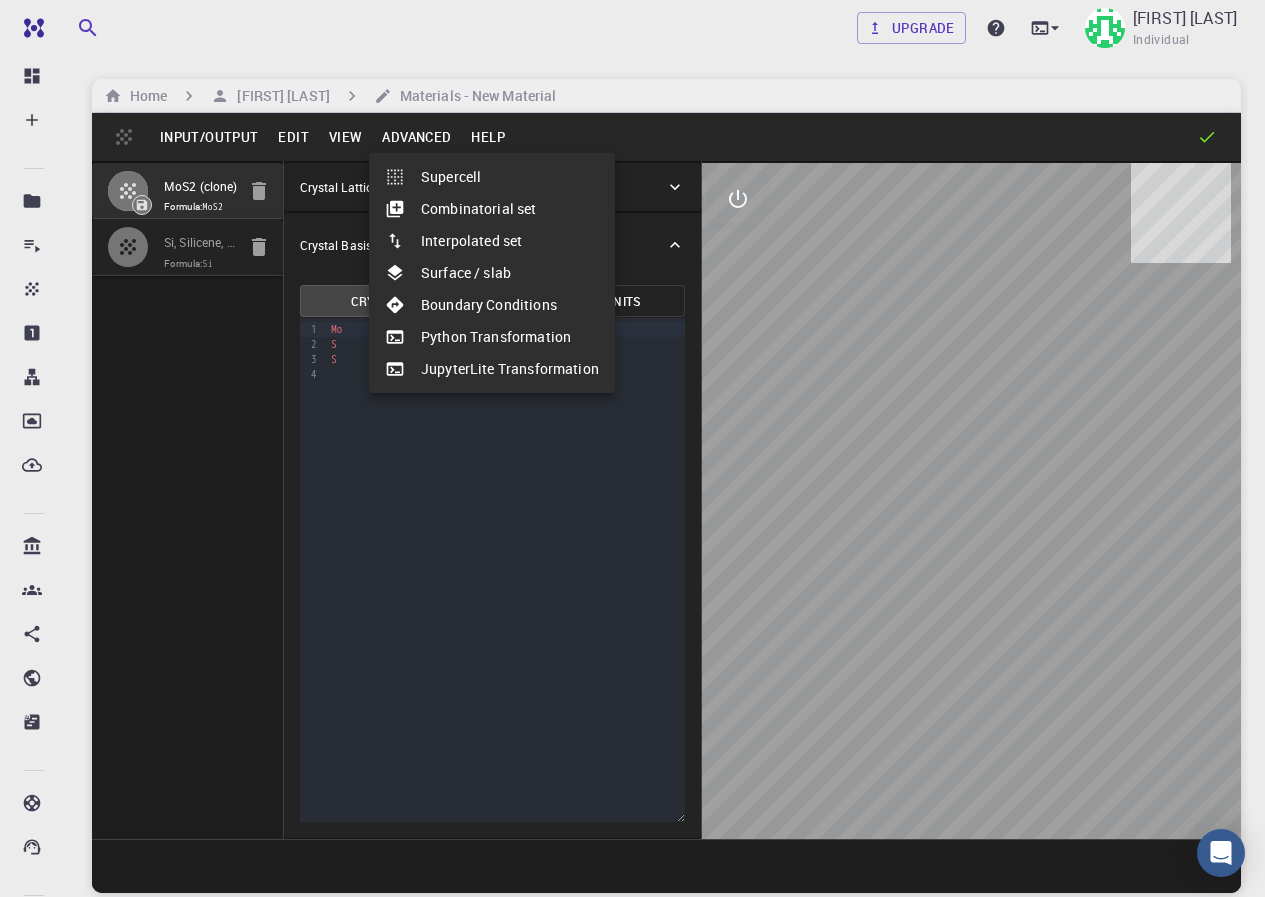 click at bounding box center [632, 448] 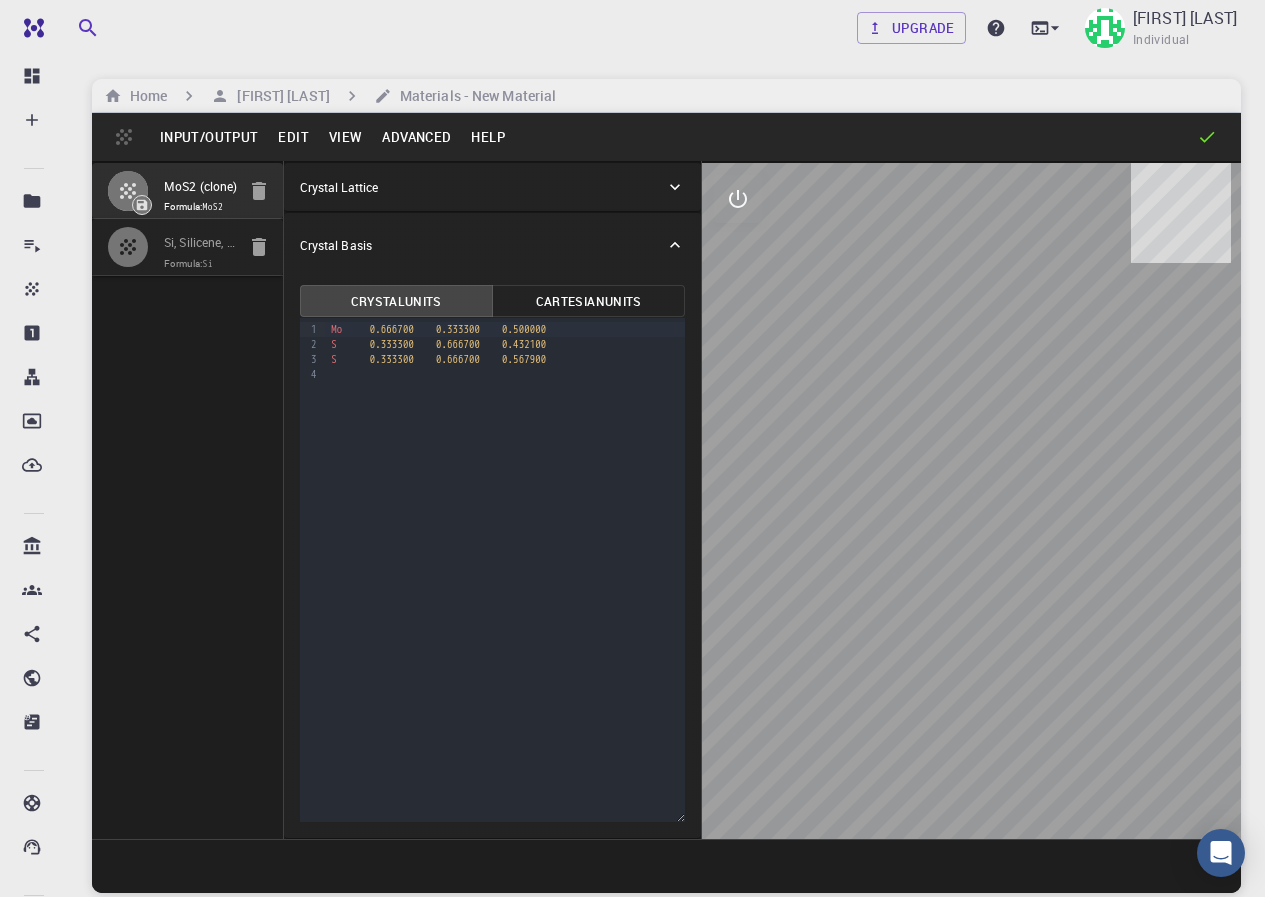 click on "Advanced" at bounding box center (416, 137) 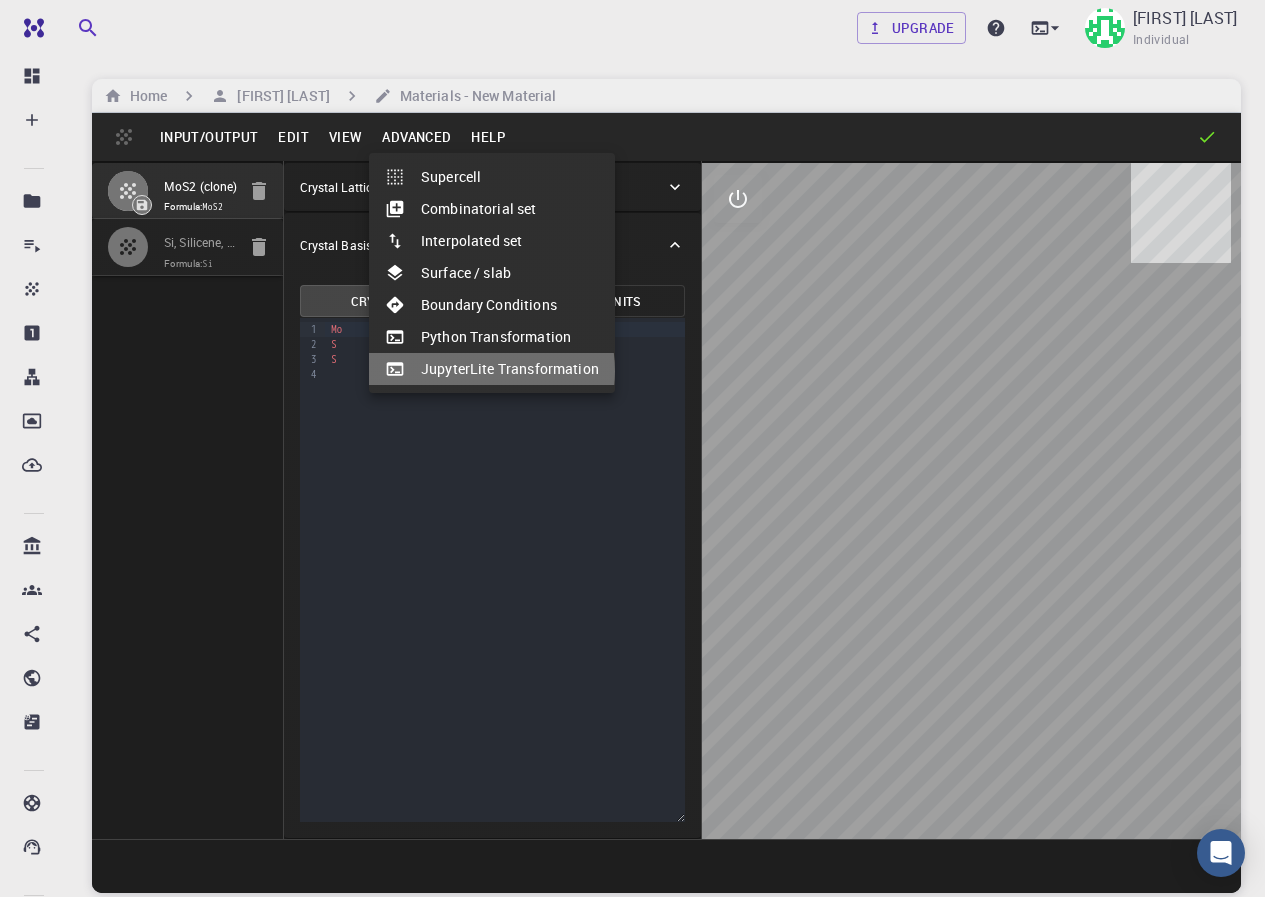 click on "JupyterLite Transformation" at bounding box center [492, 369] 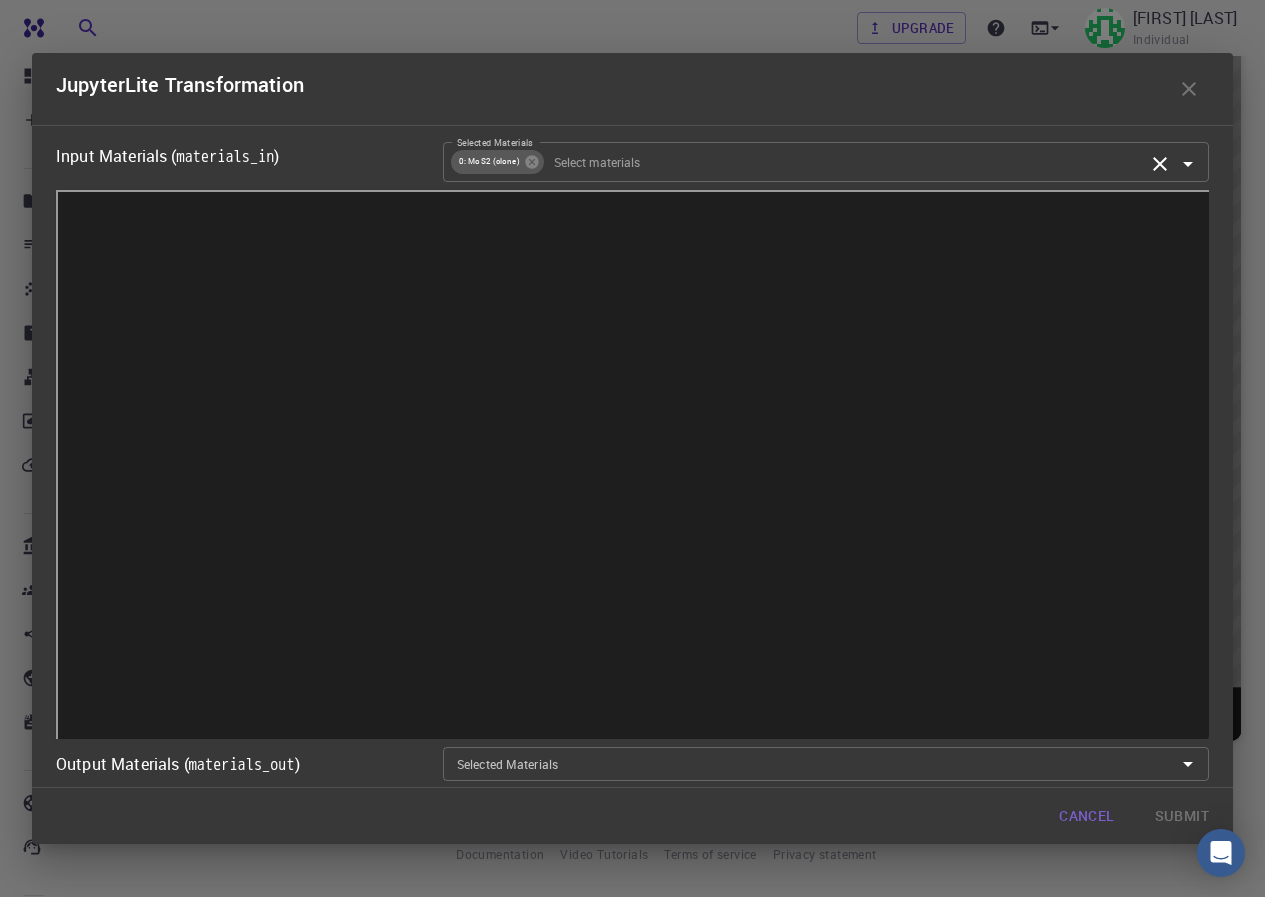 scroll, scrollTop: 0, scrollLeft: 0, axis: both 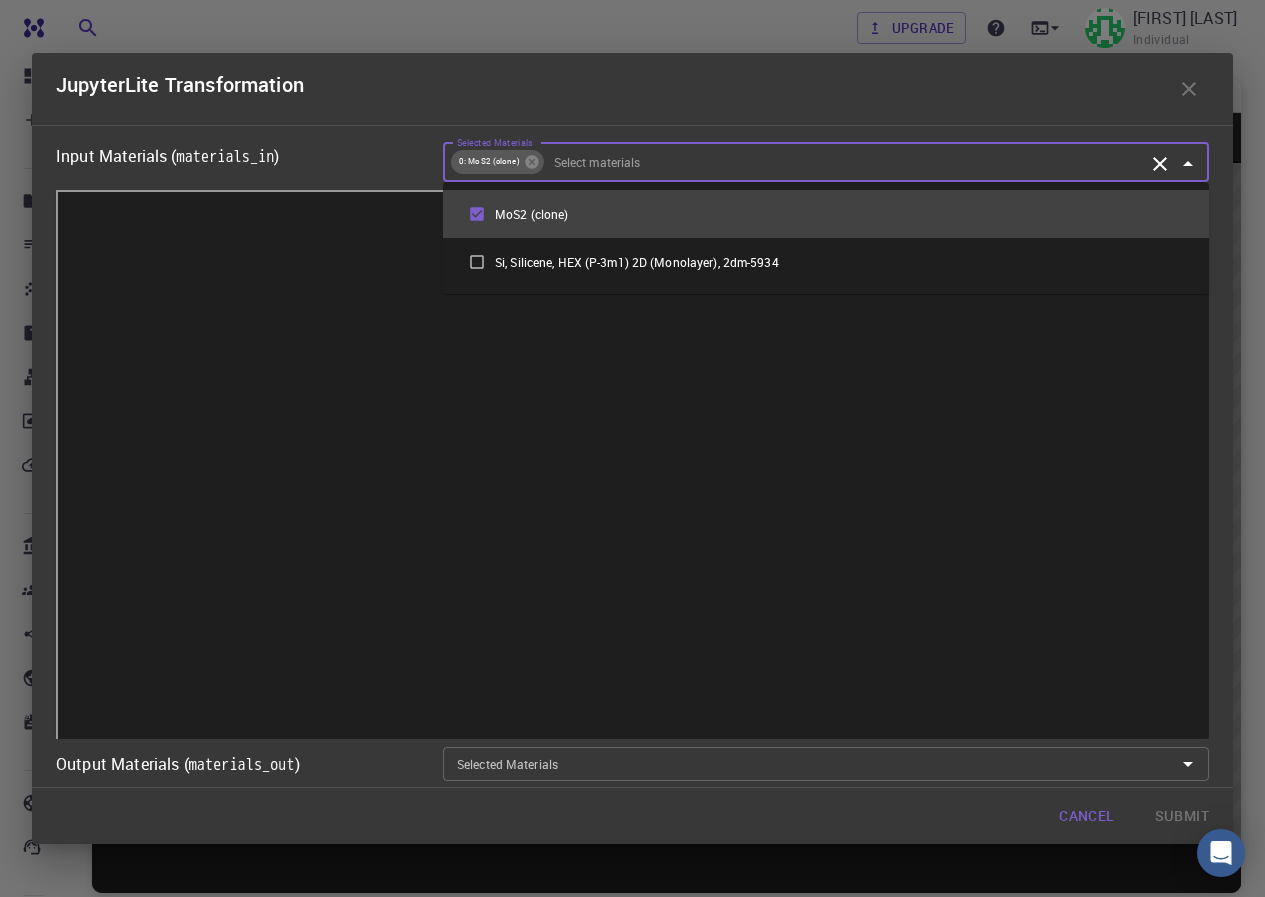 click on "Selected Materials" at bounding box center (845, 162) 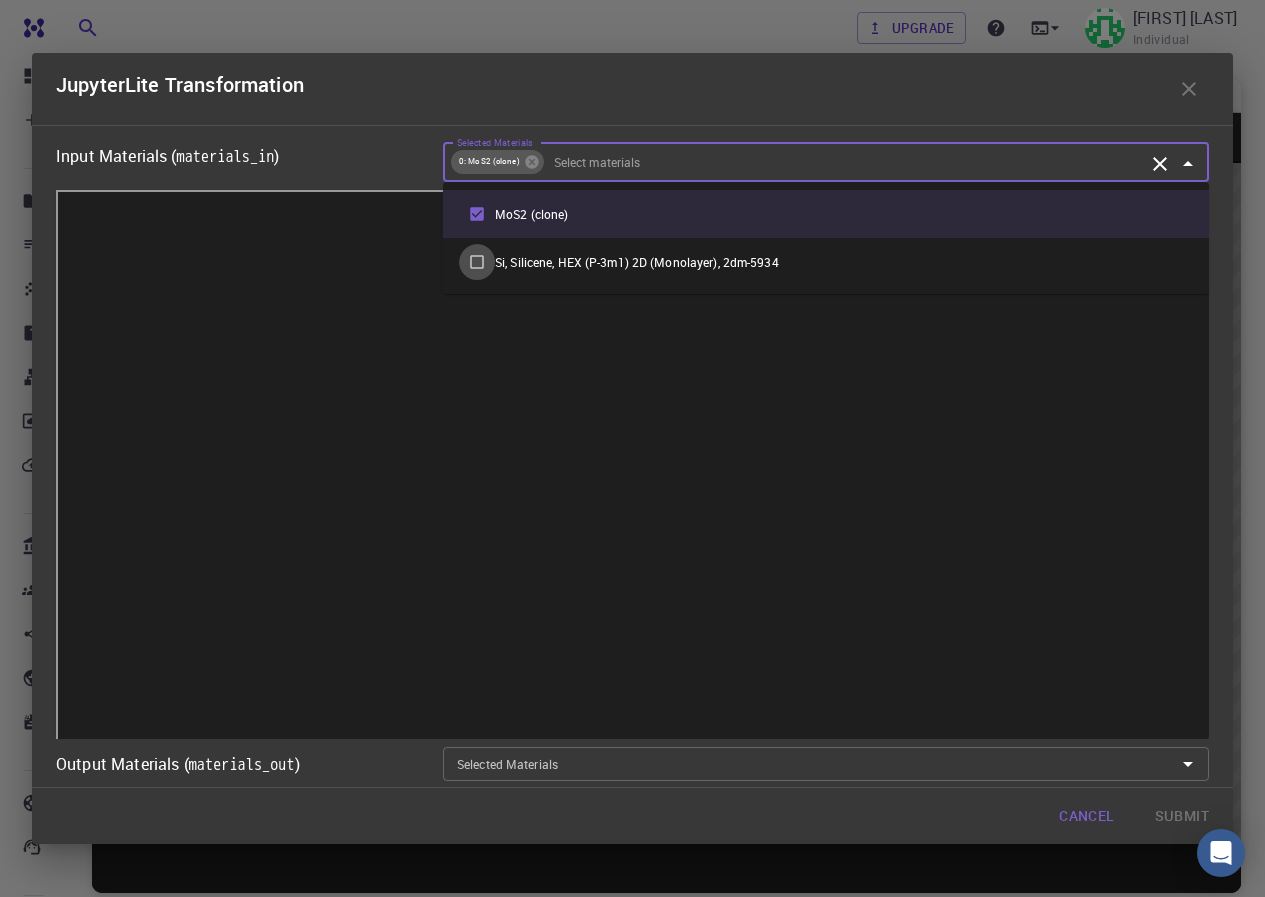 click at bounding box center [477, 262] 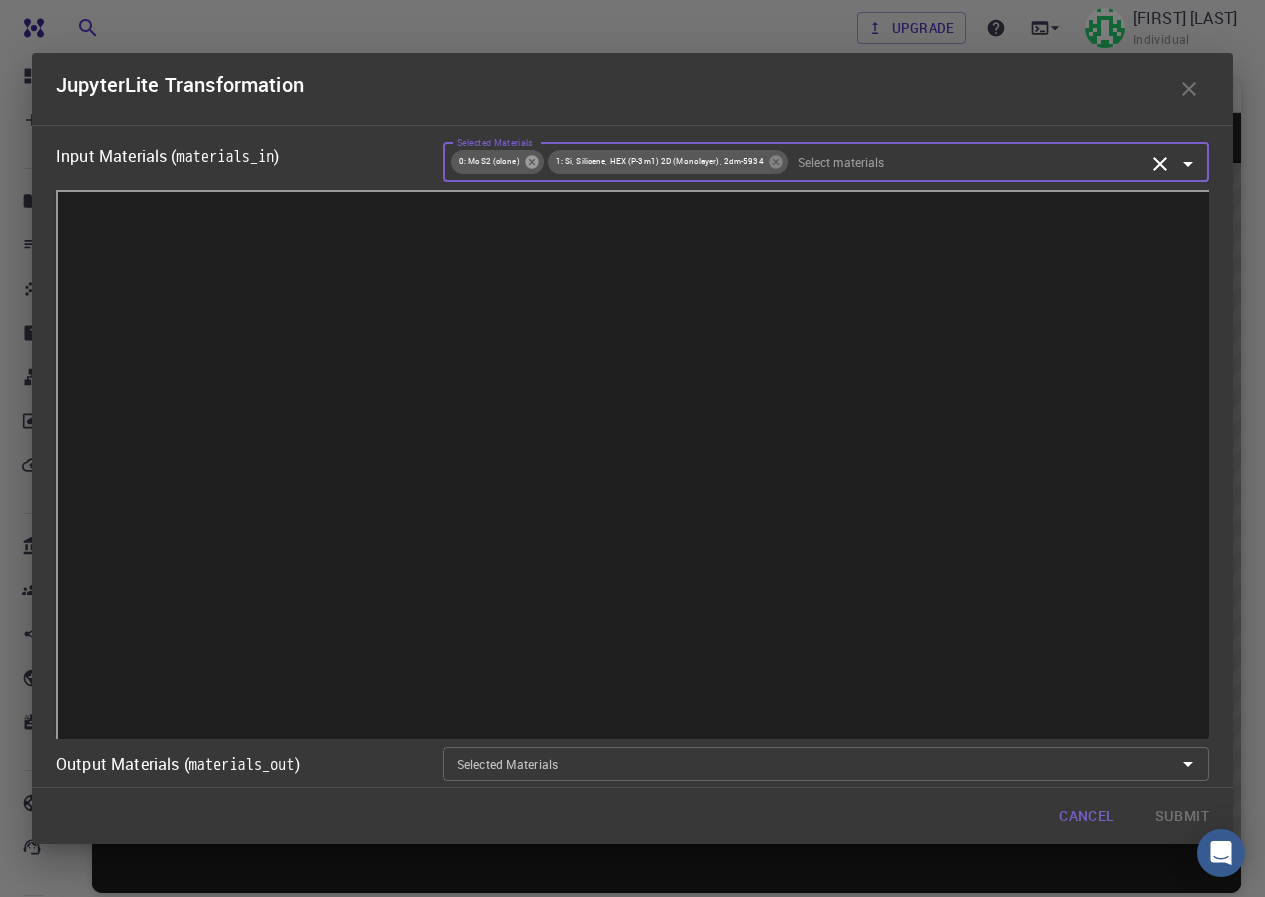 click at bounding box center [531, 161] 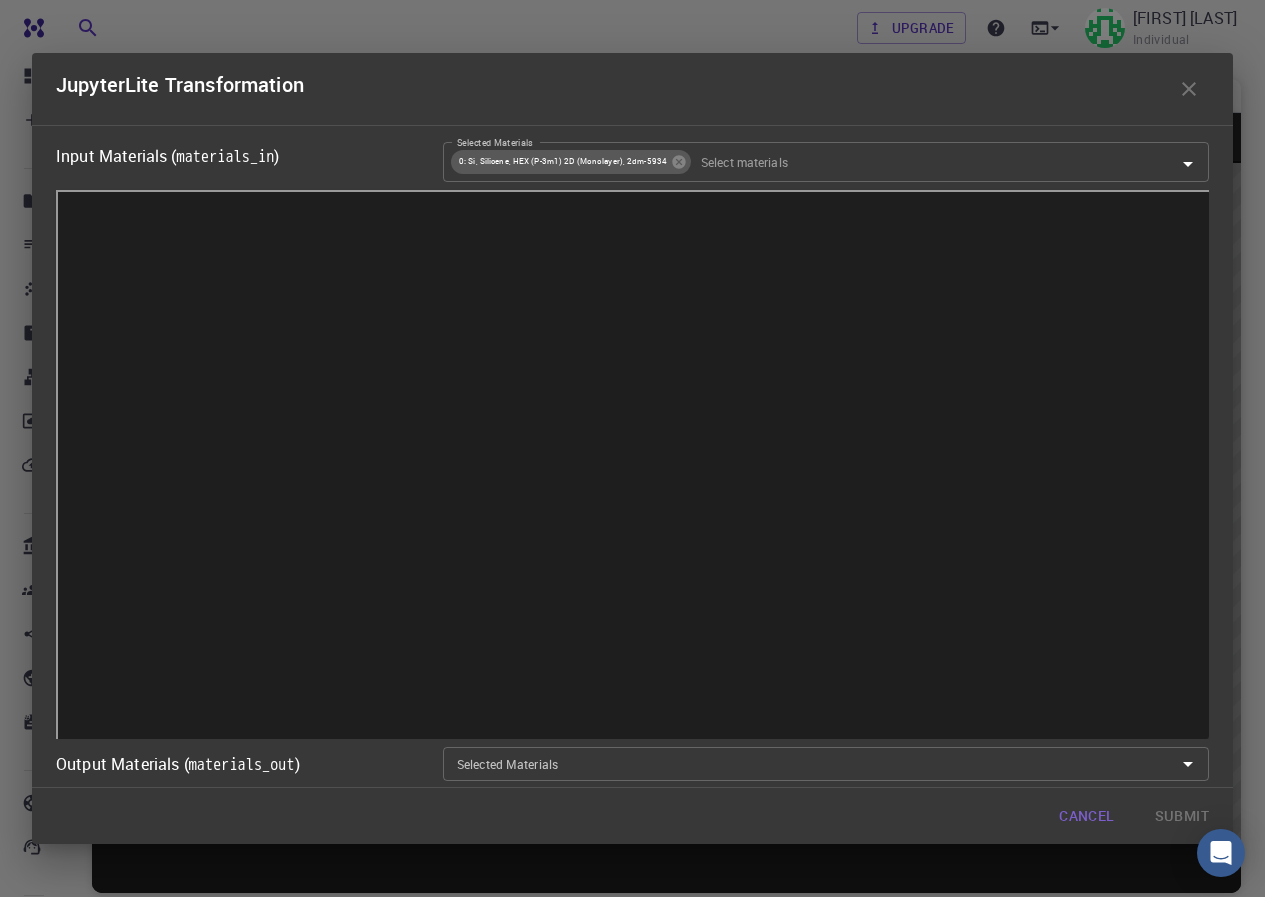 scroll, scrollTop: 1, scrollLeft: 0, axis: vertical 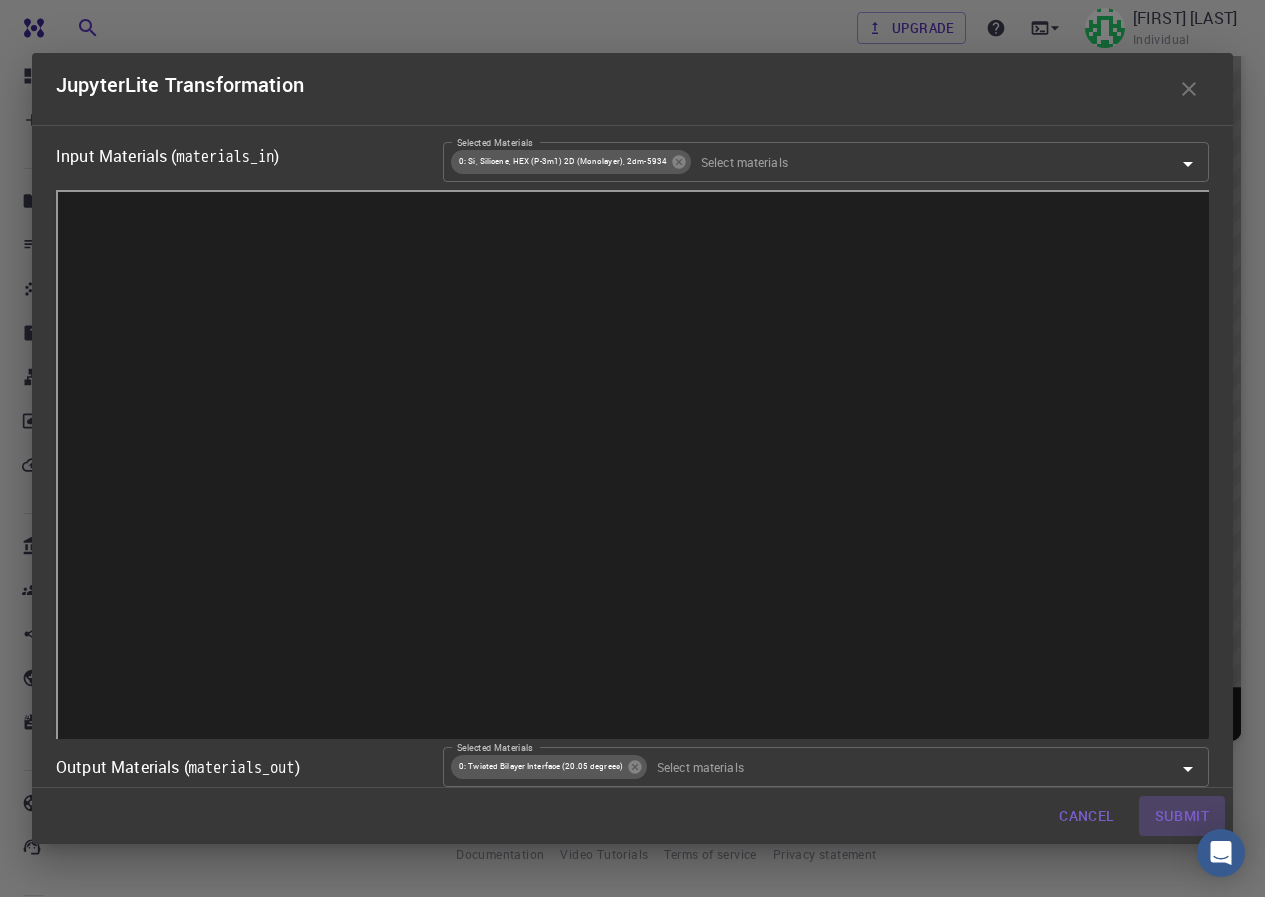 click on "Submit" at bounding box center (1182, 816) 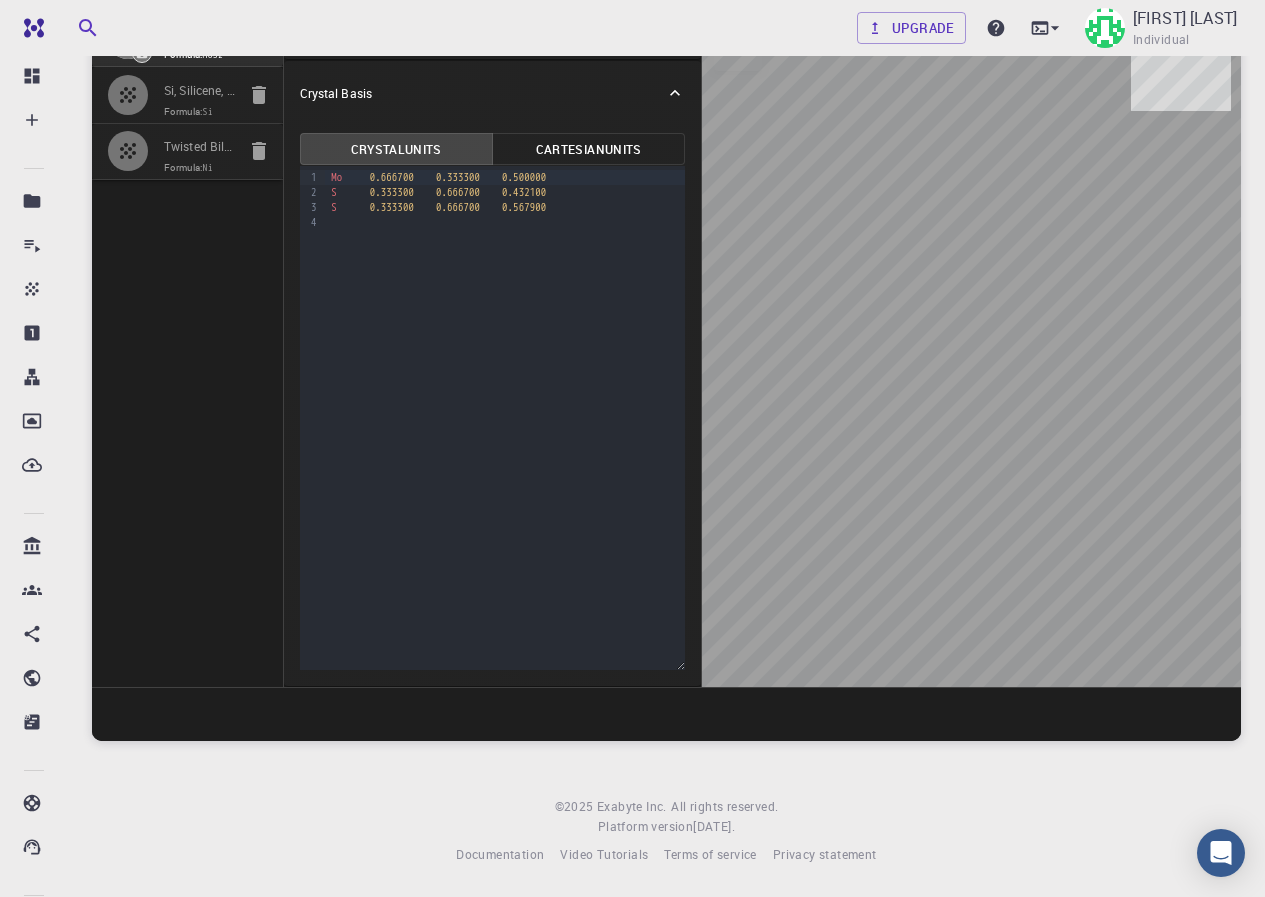 scroll, scrollTop: 121, scrollLeft: 0, axis: vertical 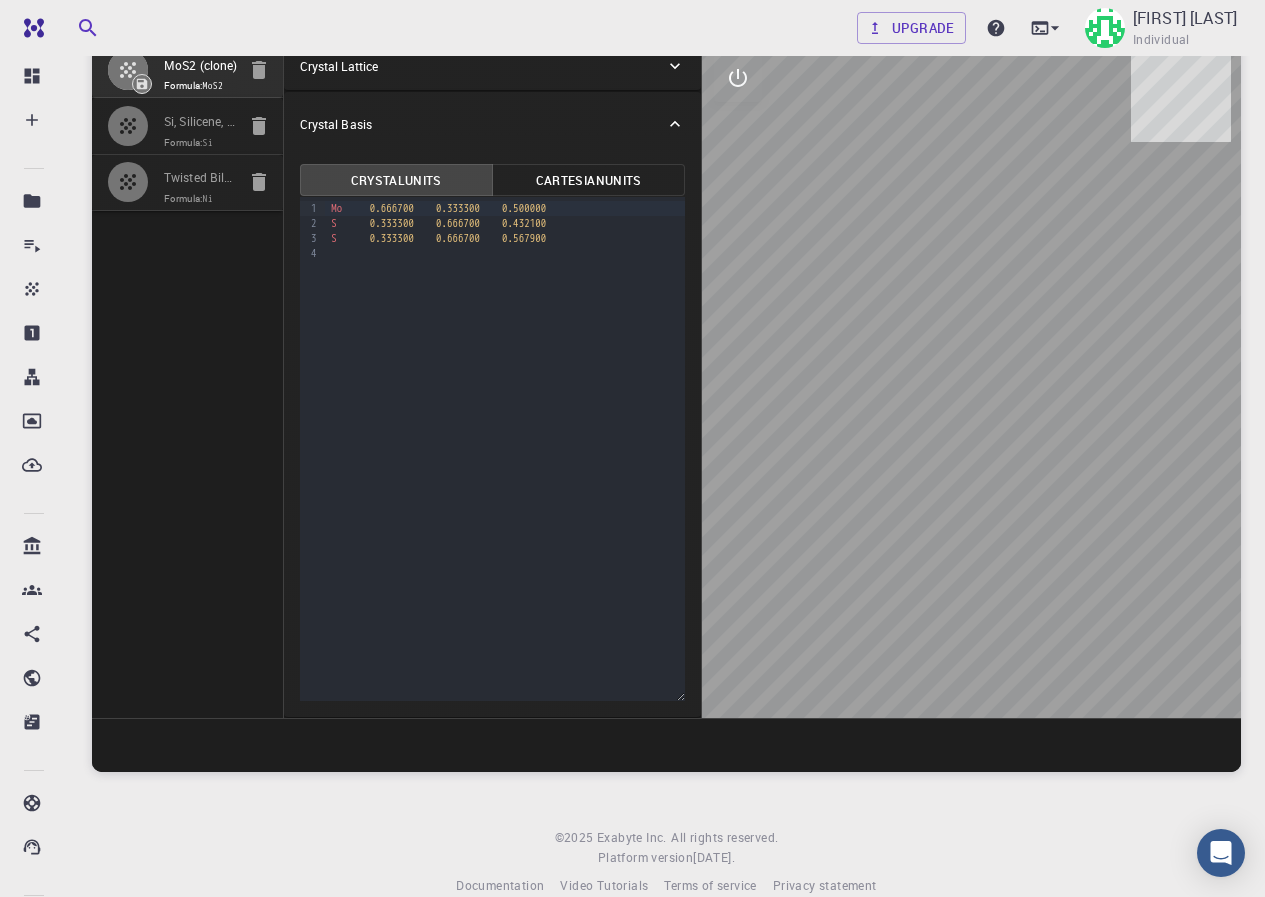 click on "Twisted Bilayer Interface (20.05 degrees)" at bounding box center (201, 179) 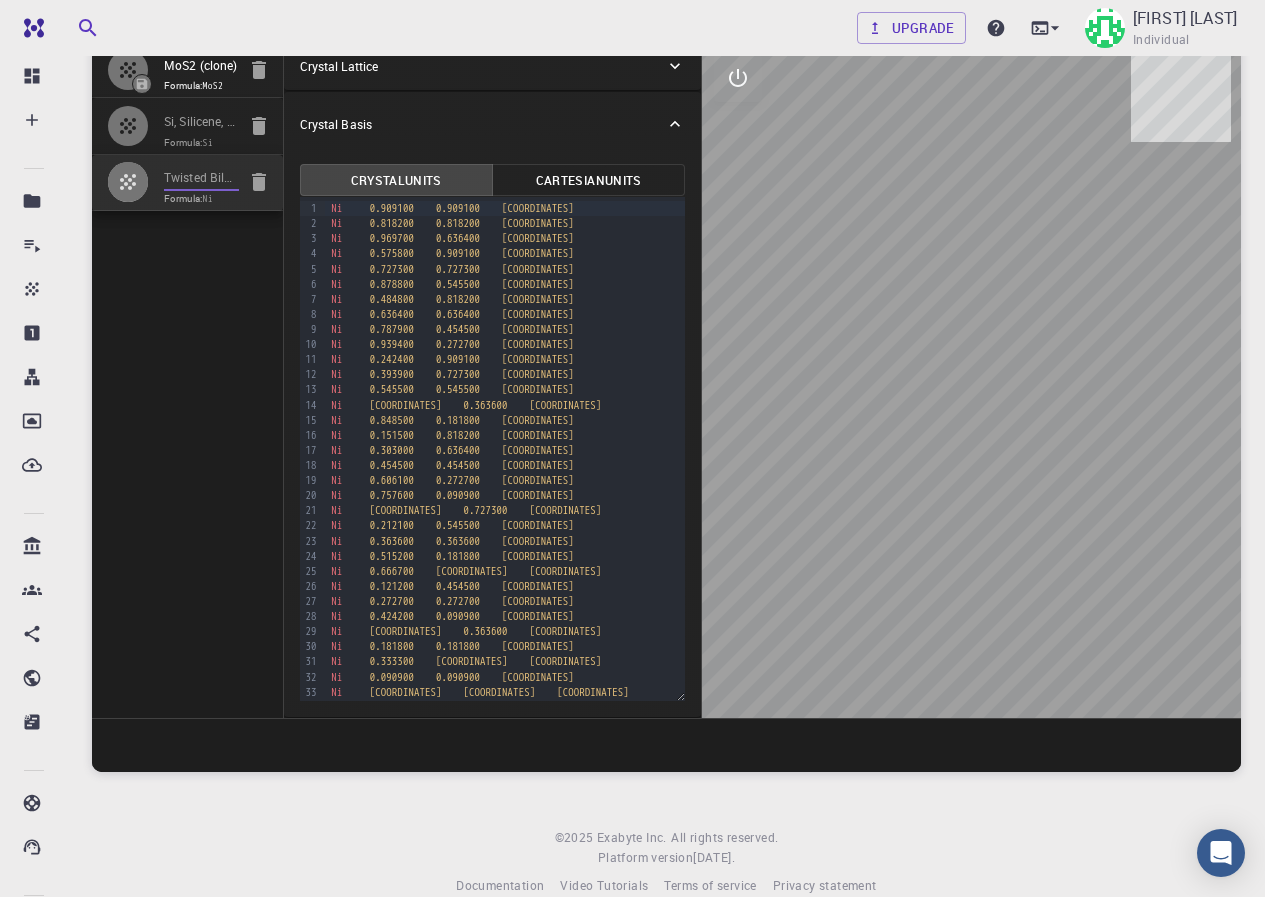 scroll, scrollTop: 21, scrollLeft: 0, axis: vertical 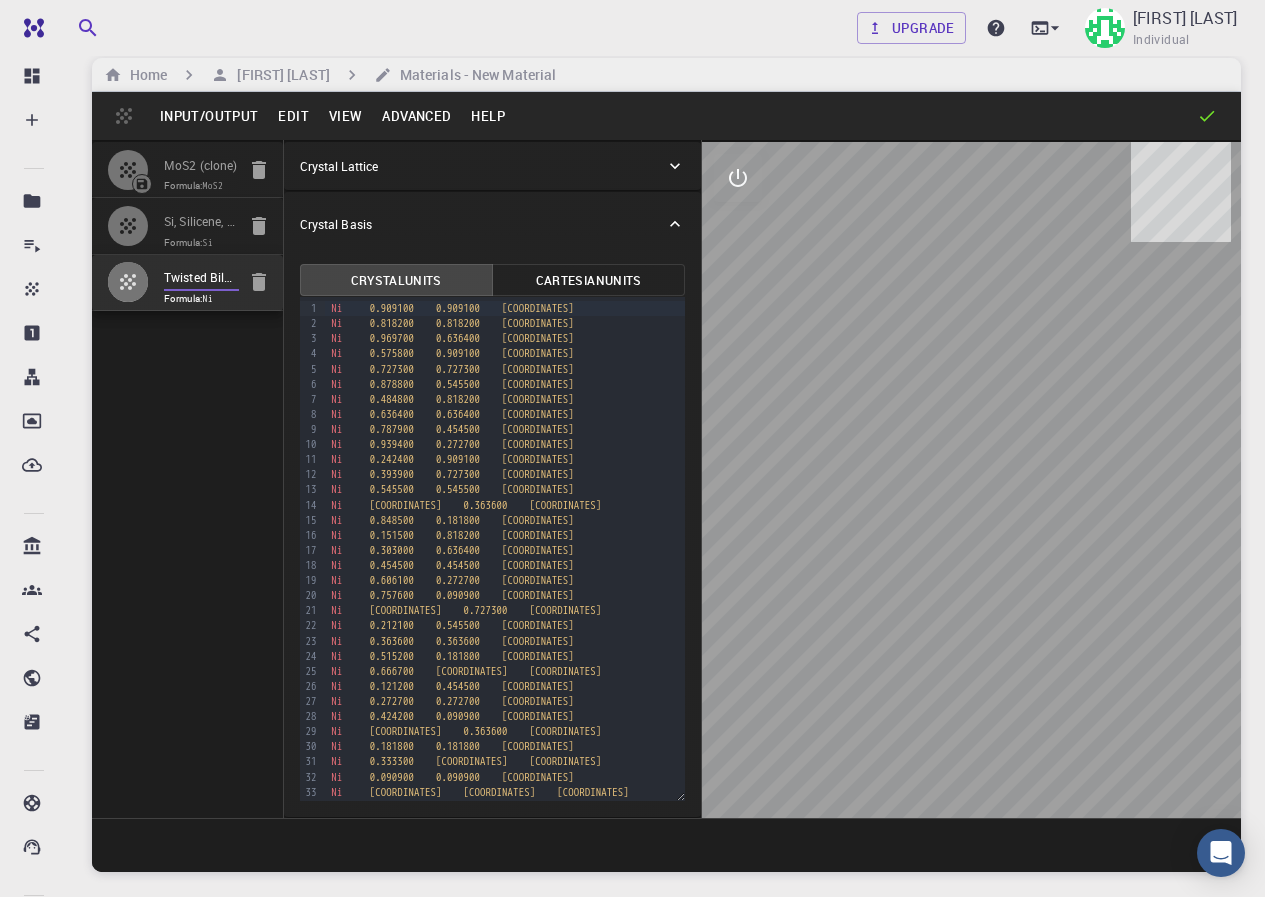 click on "[MATERIAL], [MATERIAL], [MATERIAL]" at bounding box center [188, 479] 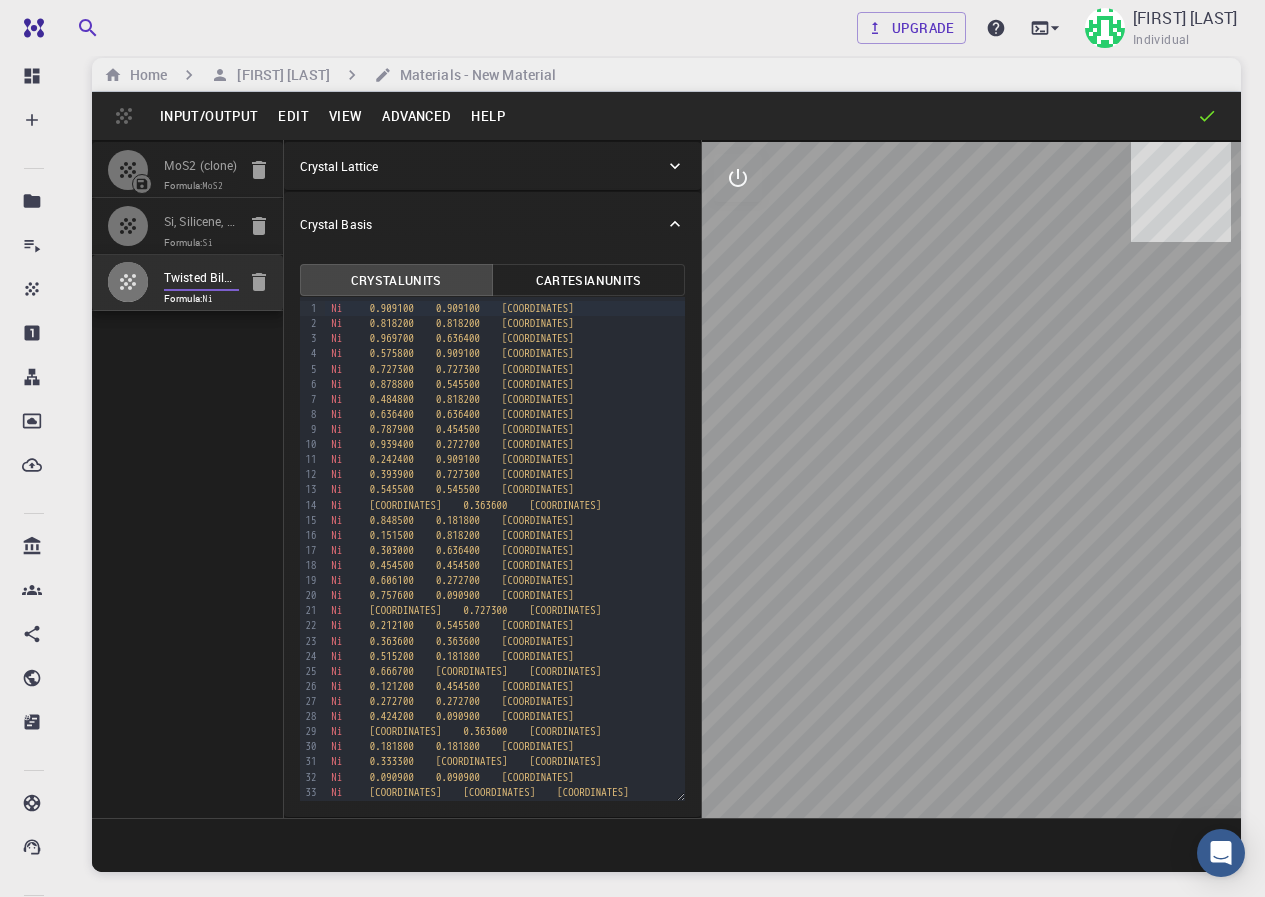 drag, startPoint x: 228, startPoint y: 286, endPoint x: 195, endPoint y: 322, distance: 48.83646 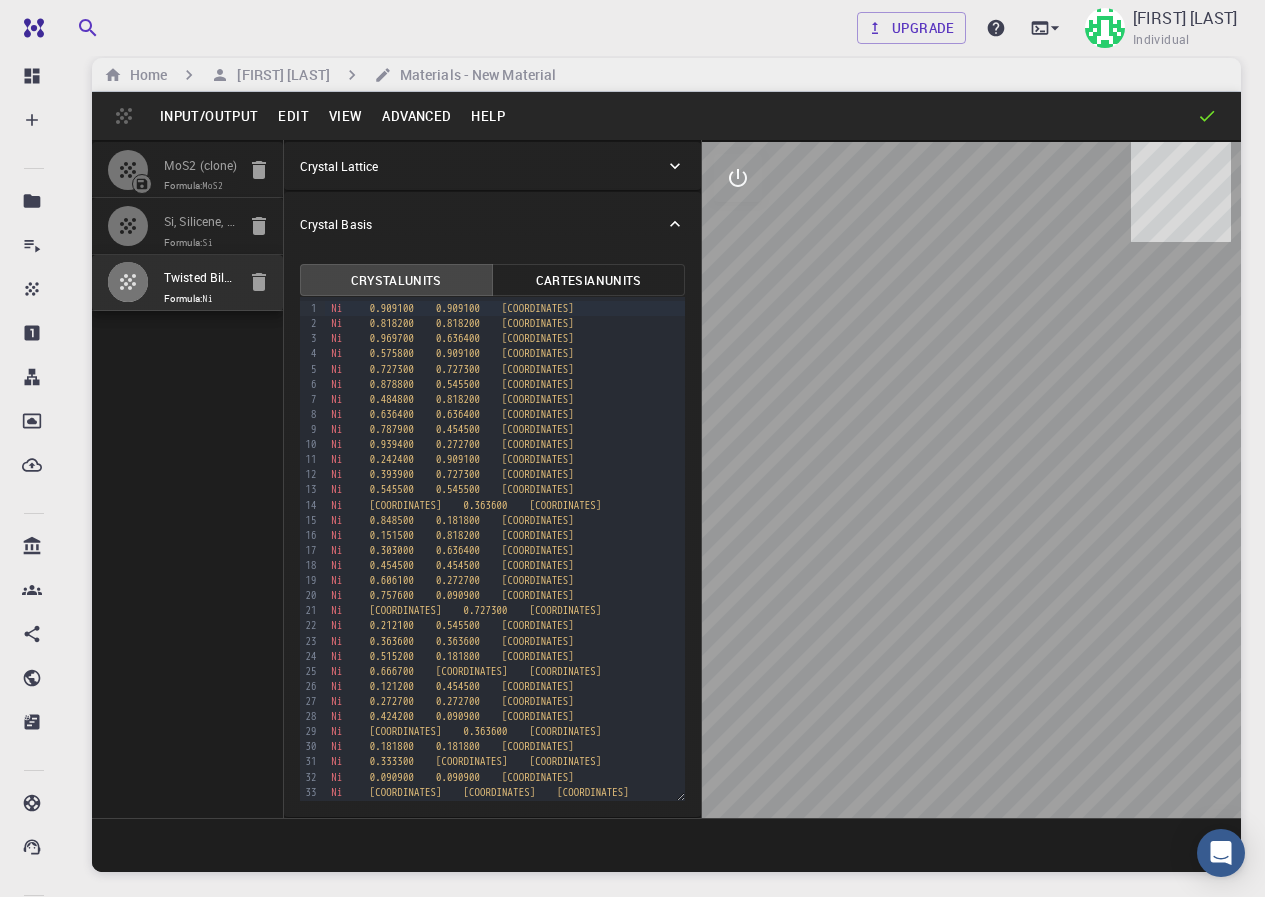 click on "Input/Output" at bounding box center [209, 116] 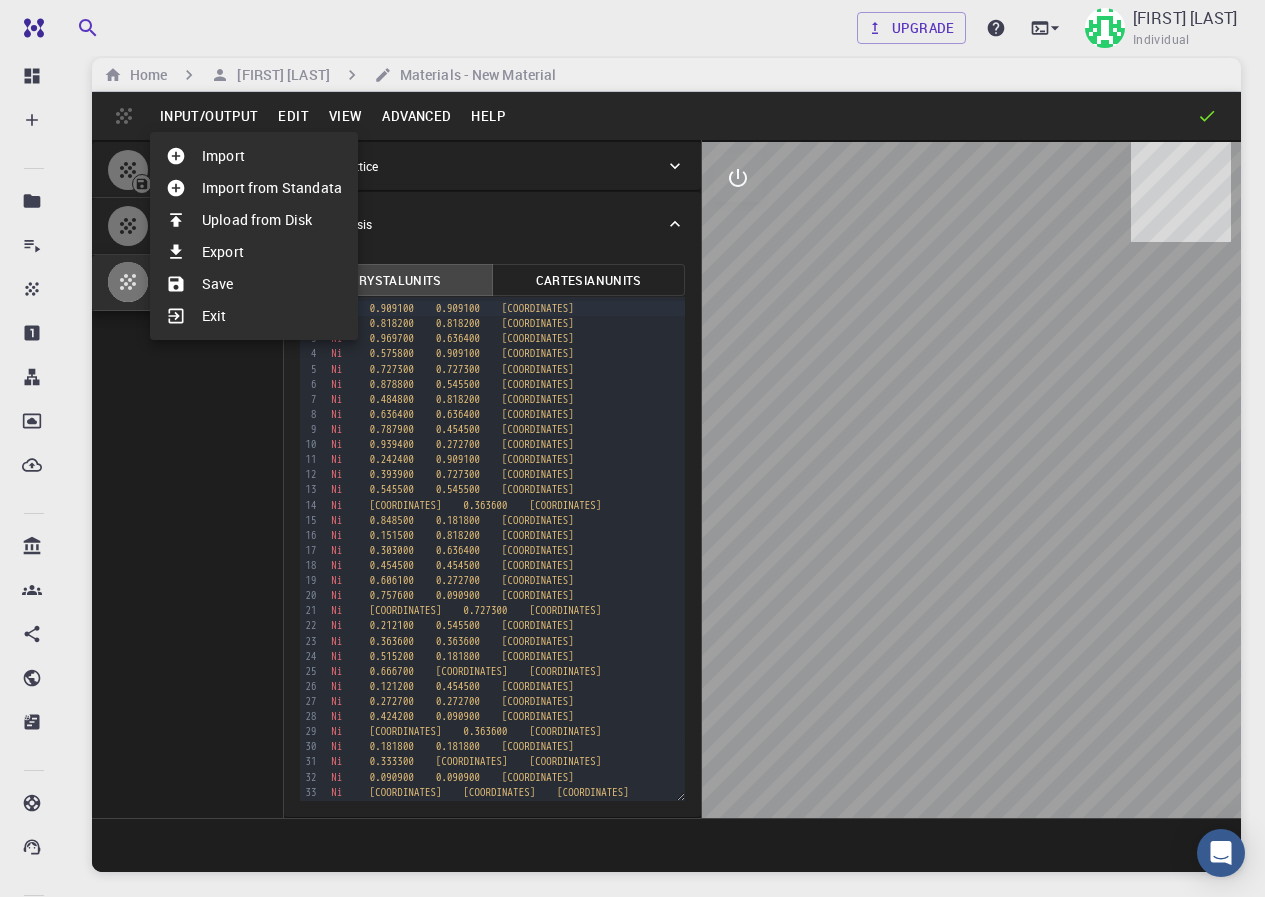 click on "Export" at bounding box center [254, 252] 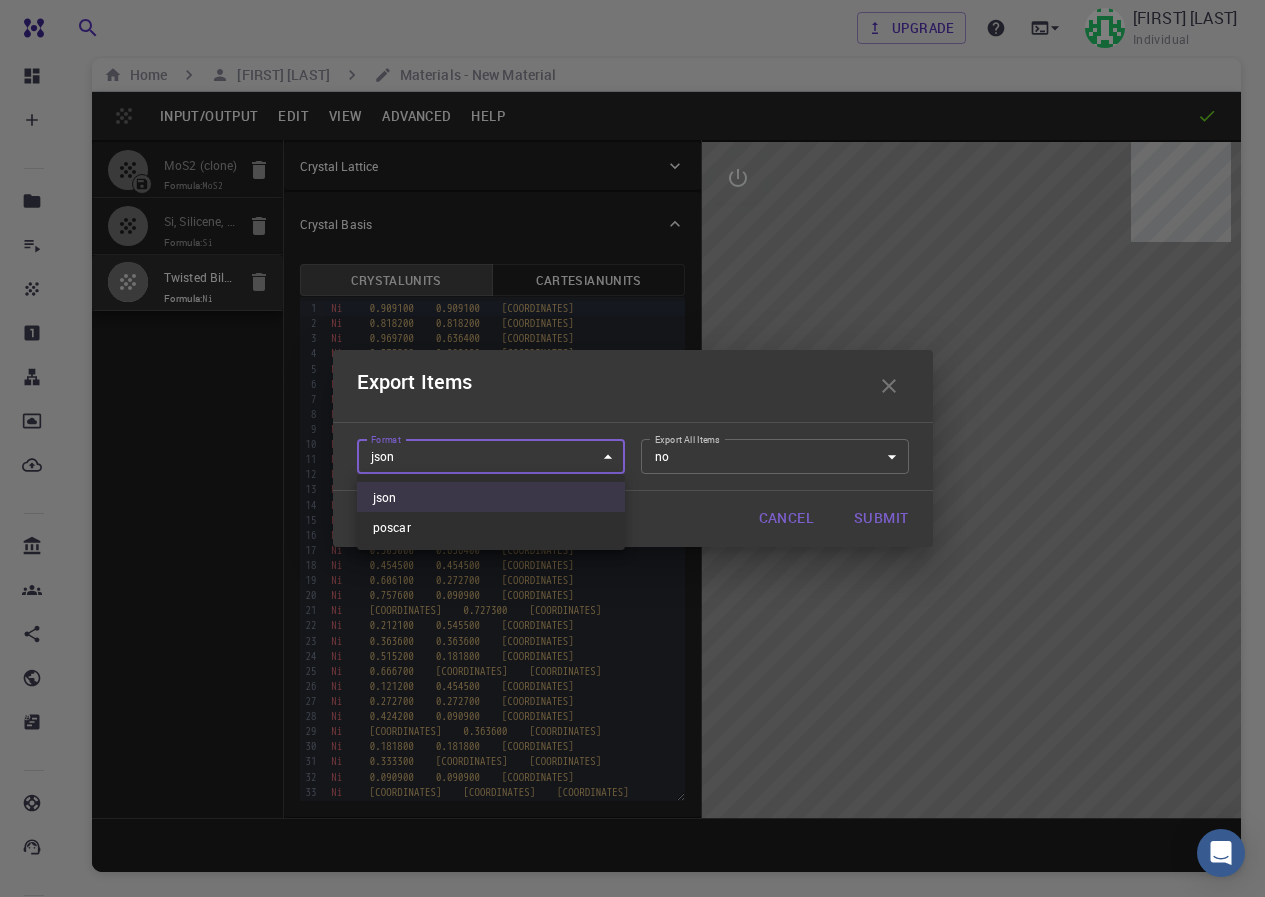 click on "Lattice units angstrom angstrom Lattice units Lattice type Triclinic TRI Lattice type Lattice 'a' 12.881126756 Lattice 'a' Lattice 'b' [COORDINATES] Lattice 'b' Lattice 'c' 2.478974 Lattice 'c' angle (b^c) [COORDINATES] angle (b^c) angle (a^c) [COORDINATES] angle (a^c) angle (a^b) [COORDINATES] angle (a^b) Lattice units Scale Interatomic Distances 0 Lattice units Apply Edits Crystal Basis 99" at bounding box center (632, 503) 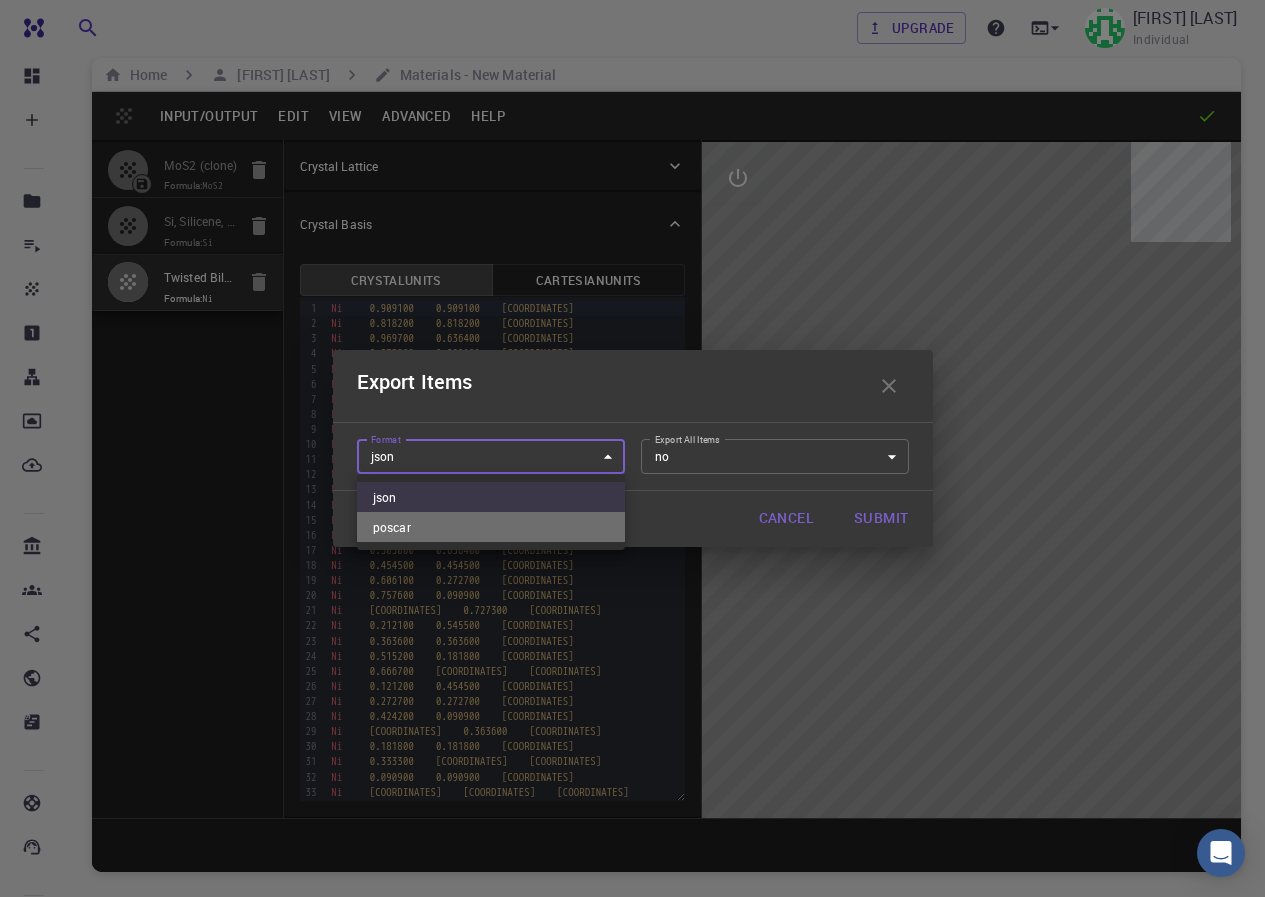 click on "poscar" at bounding box center (491, 527) 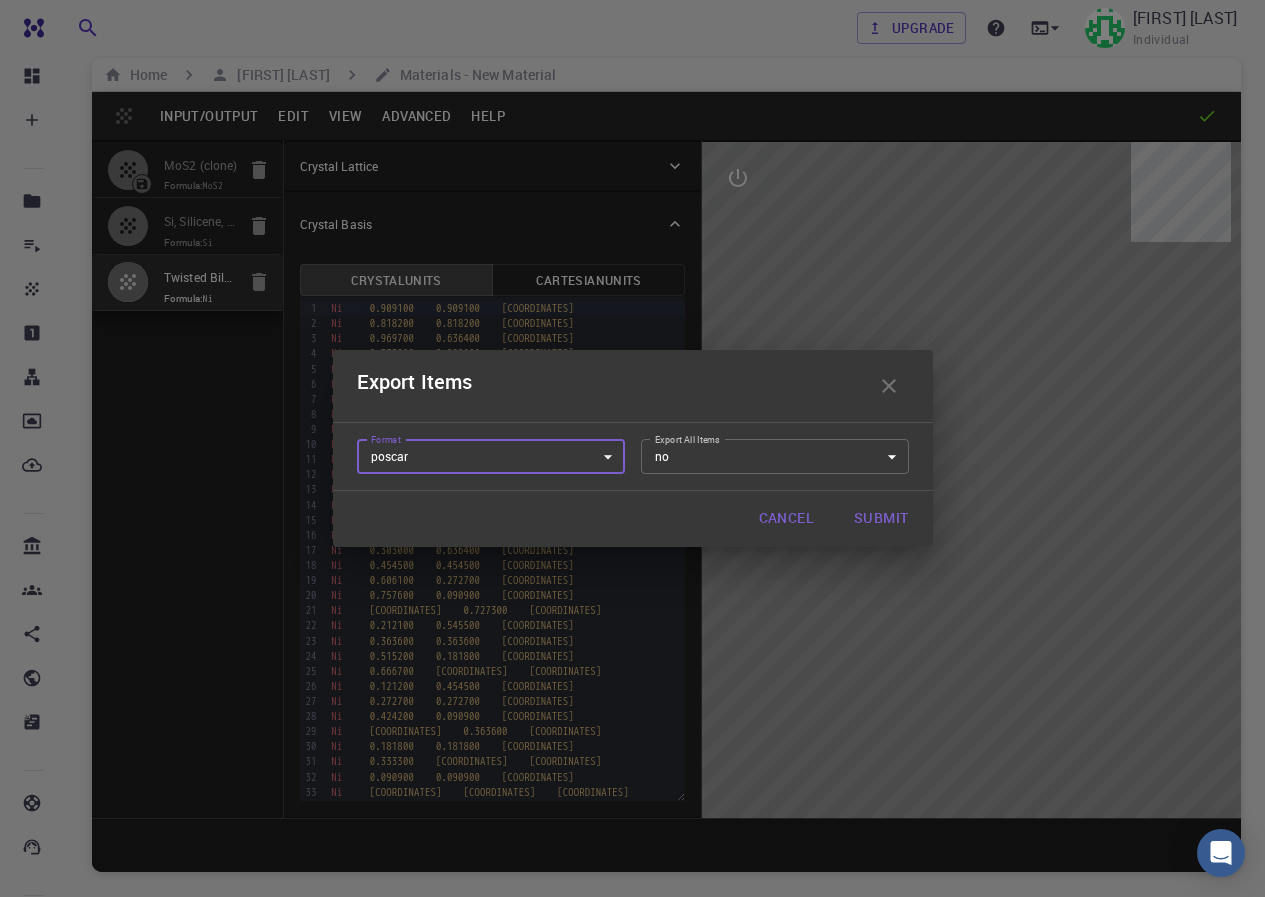 click on "Lattice units angstrom angstrom Lattice units Lattice type Triclinic TRI Lattice type Lattice 'a' 12.881126756 Lattice 'a' Lattice 'b' [COORDINATES] Lattice 'b' Lattice 'c' 2.478974 Lattice 'c' angle (b^c) [COORDINATES] angle (b^c) angle (a^c) [COORDINATES] angle (a^c) angle (a^b) [COORDINATES] angle (a^b) Lattice units Scale Interatomic Distances 0 Lattice units Apply Edits Crystal Basis 99" at bounding box center [632, 503] 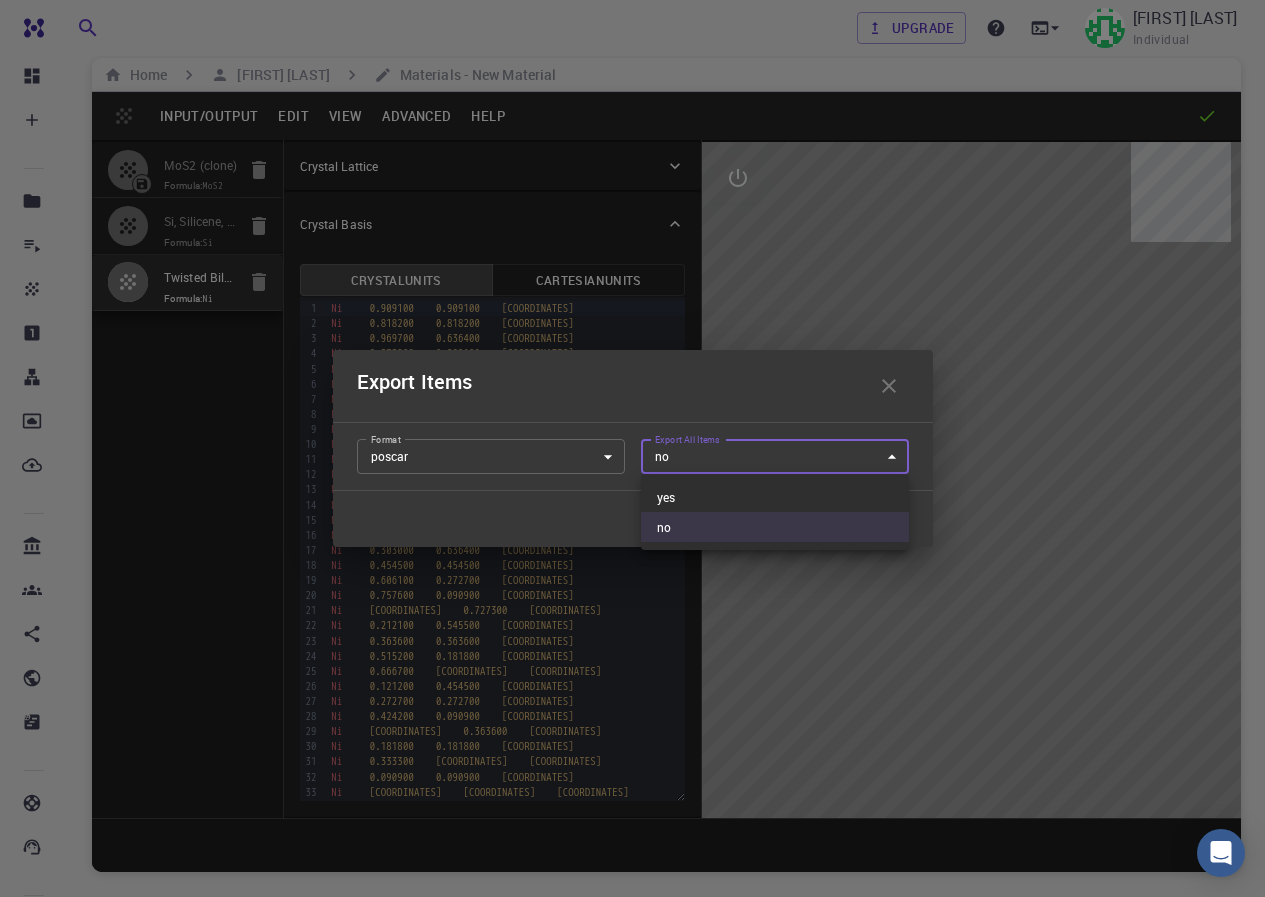 click at bounding box center [632, 448] 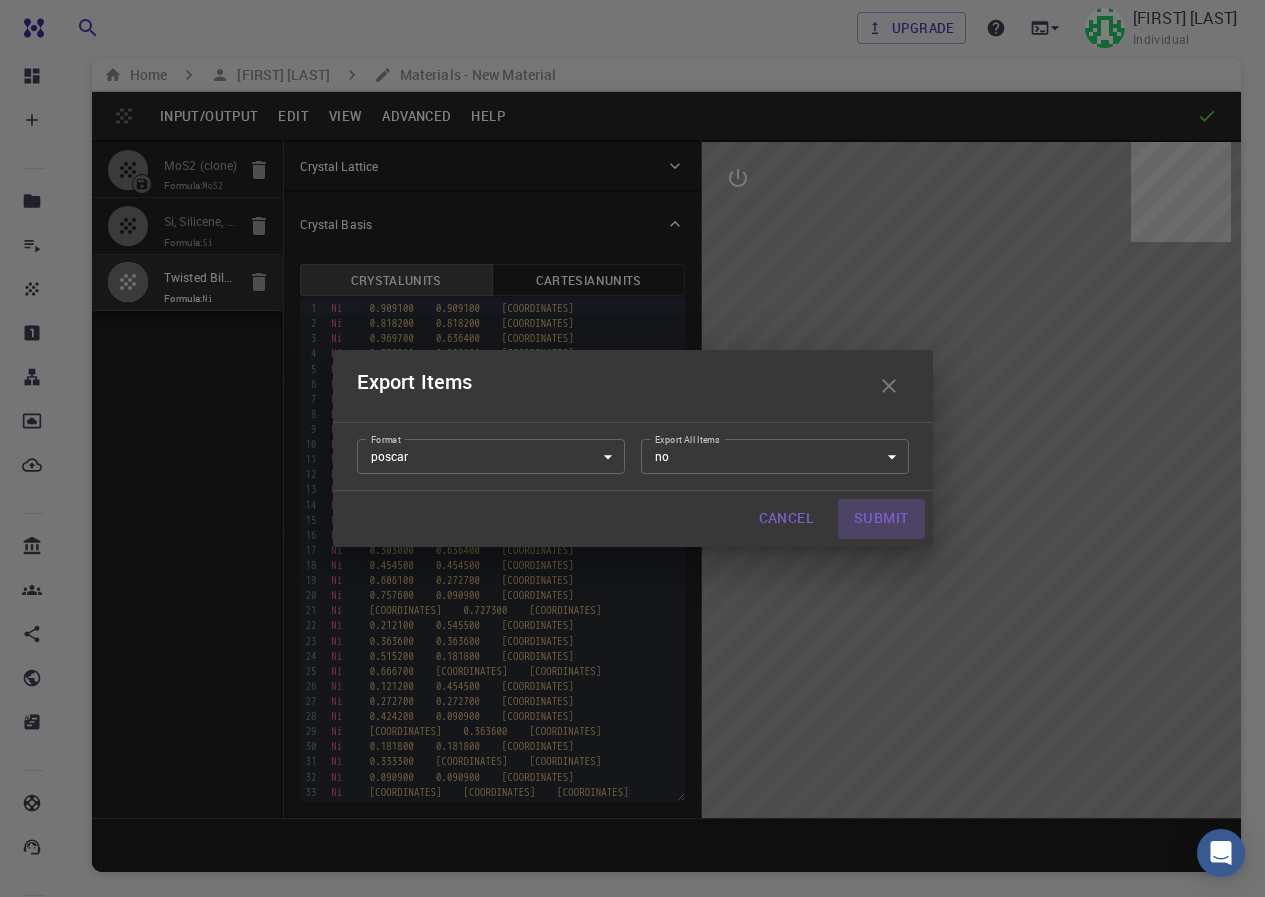 click on "Submit" at bounding box center (881, 519) 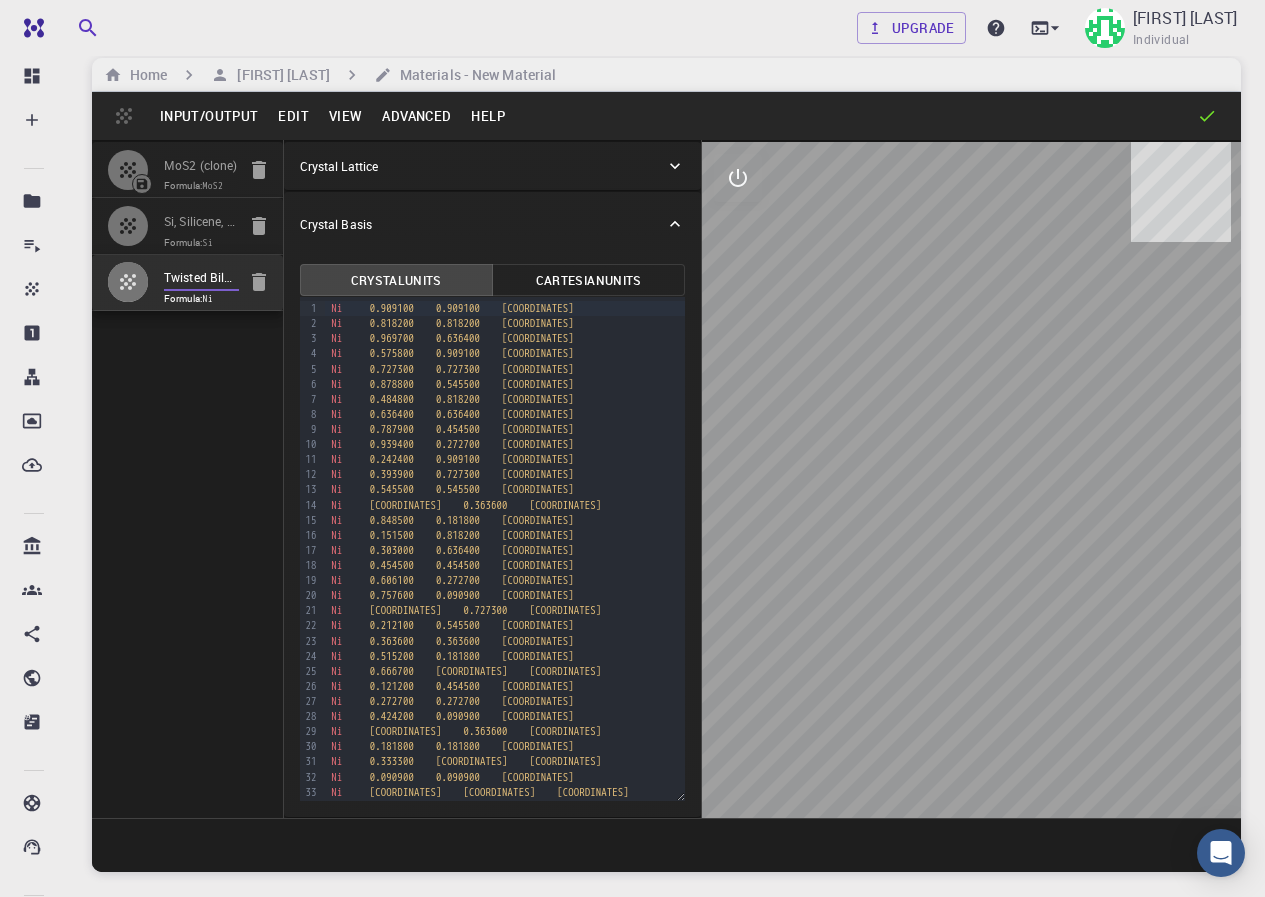 click on "Twisted Bilayer Interface (20.05 degrees)" at bounding box center [201, 279] 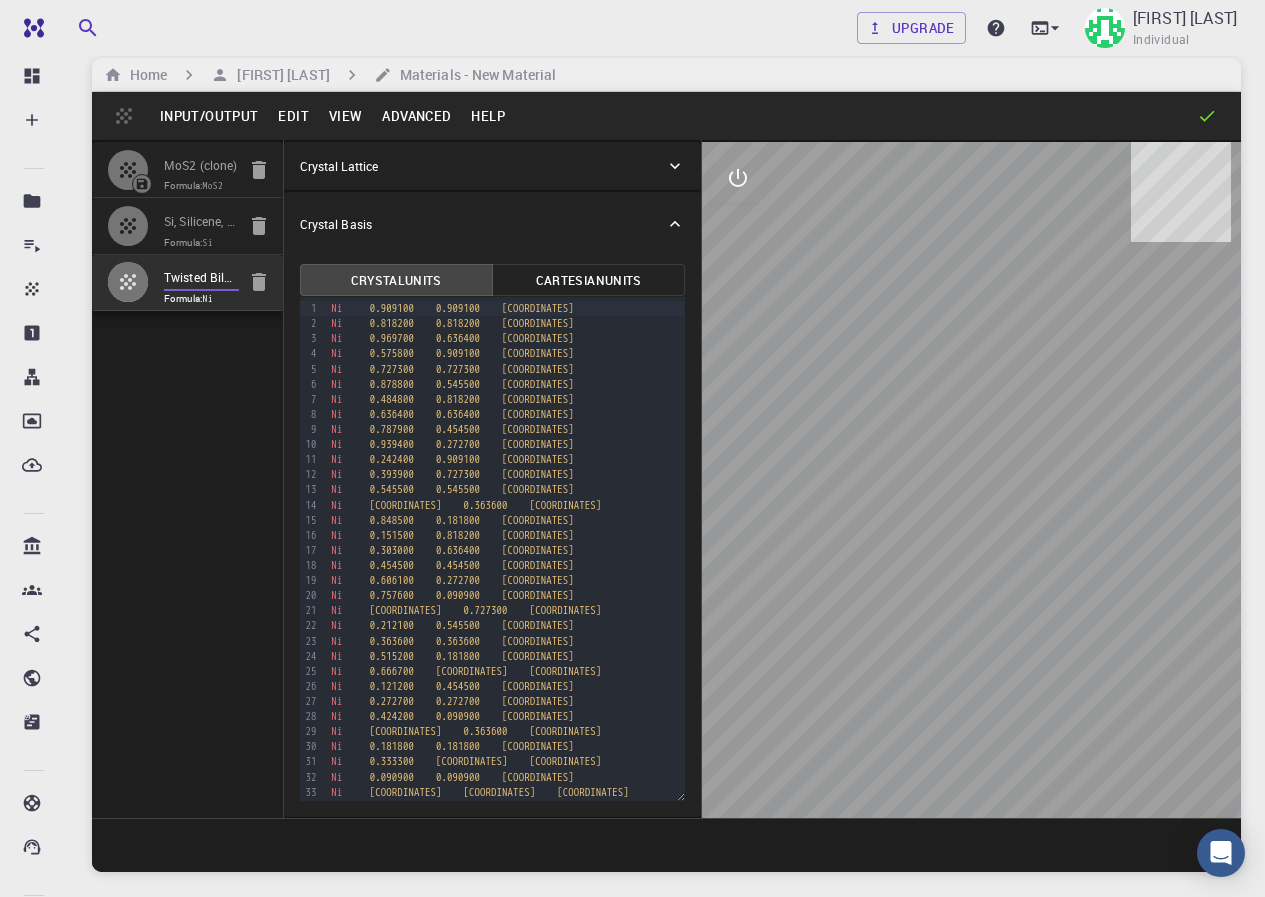 click on "Twisted Bilayer Interface (20.05 degrees)" at bounding box center (201, 279) 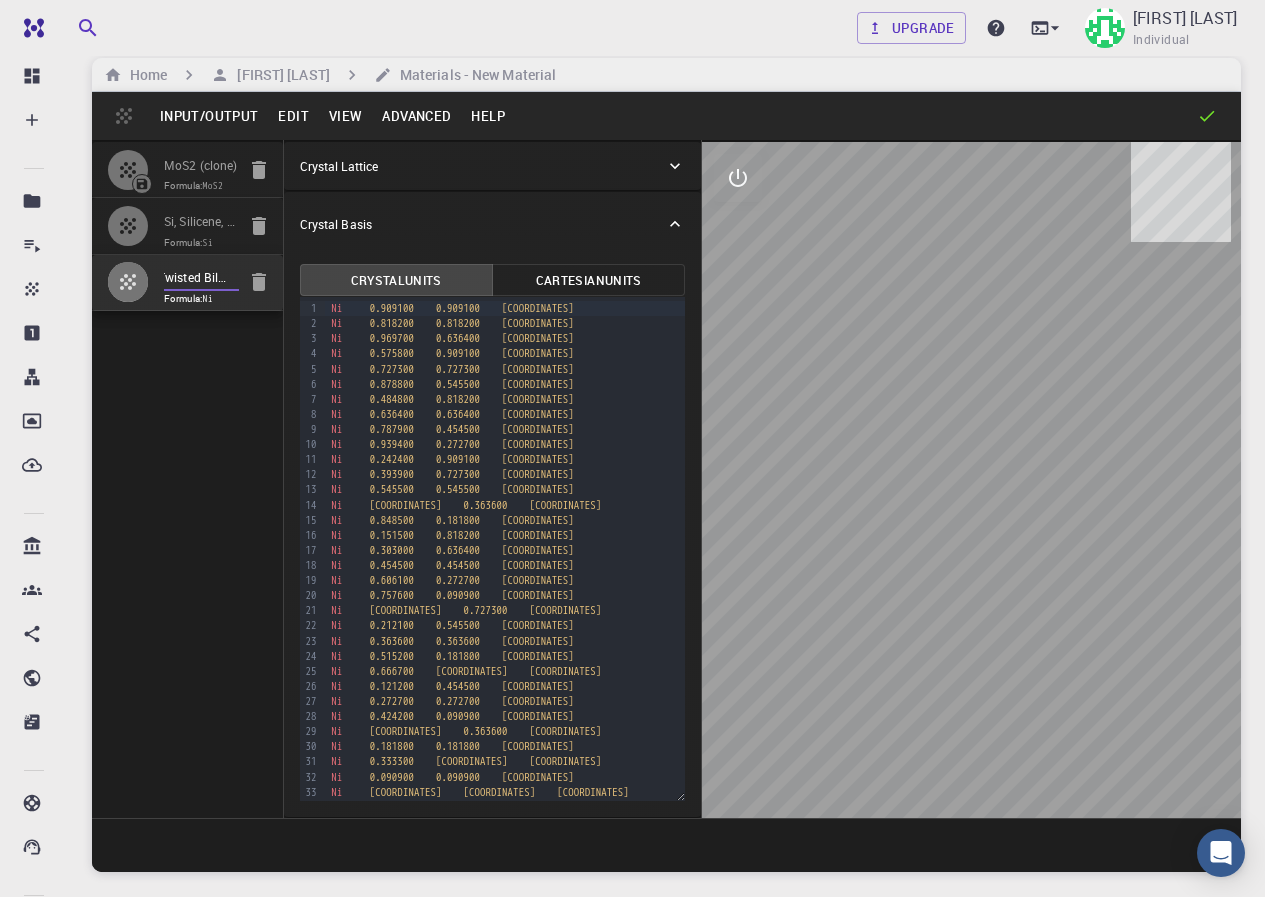 scroll, scrollTop: 0, scrollLeft: 0, axis: both 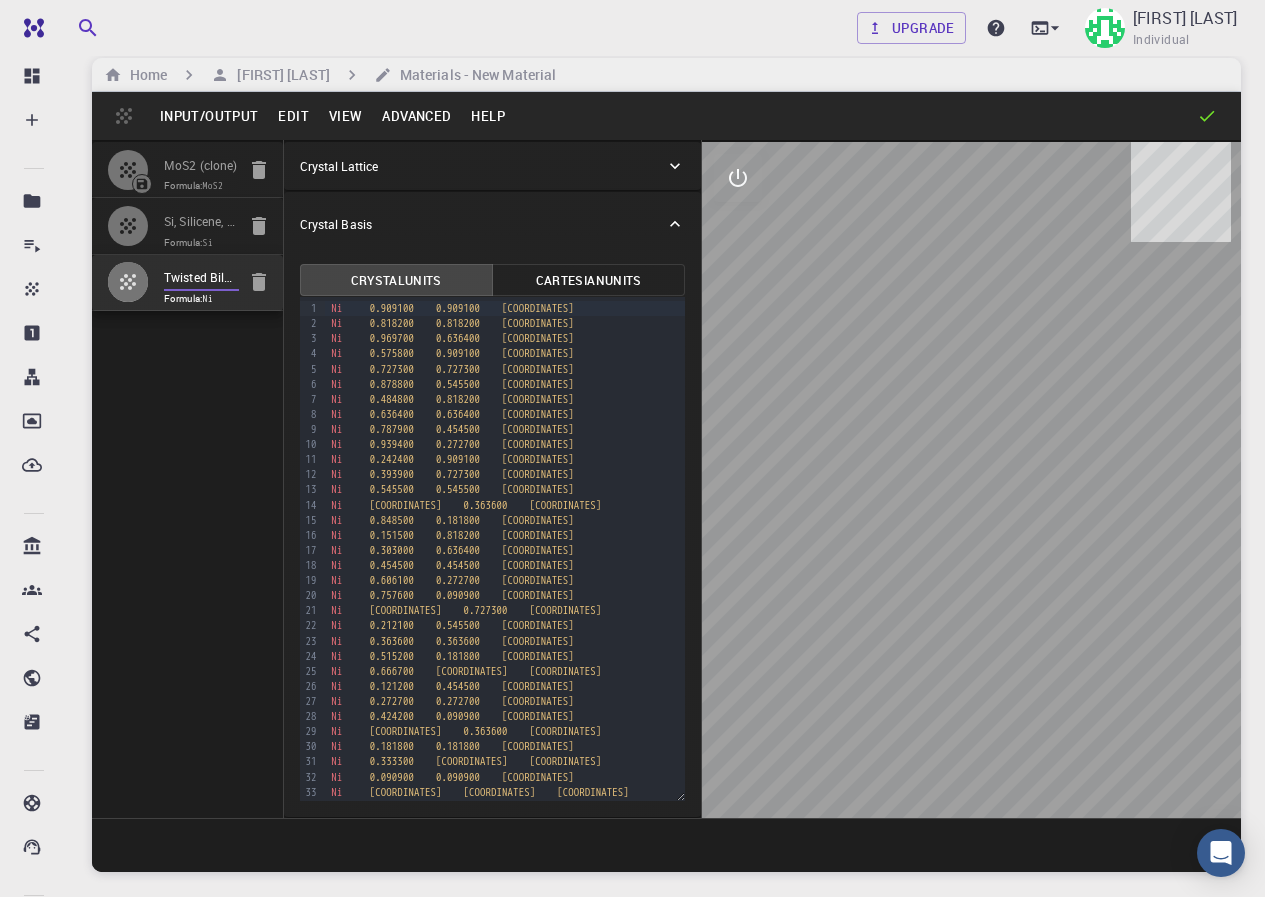 click on "[MATERIAL], [MATERIAL], [MATERIAL]" at bounding box center (188, 479) 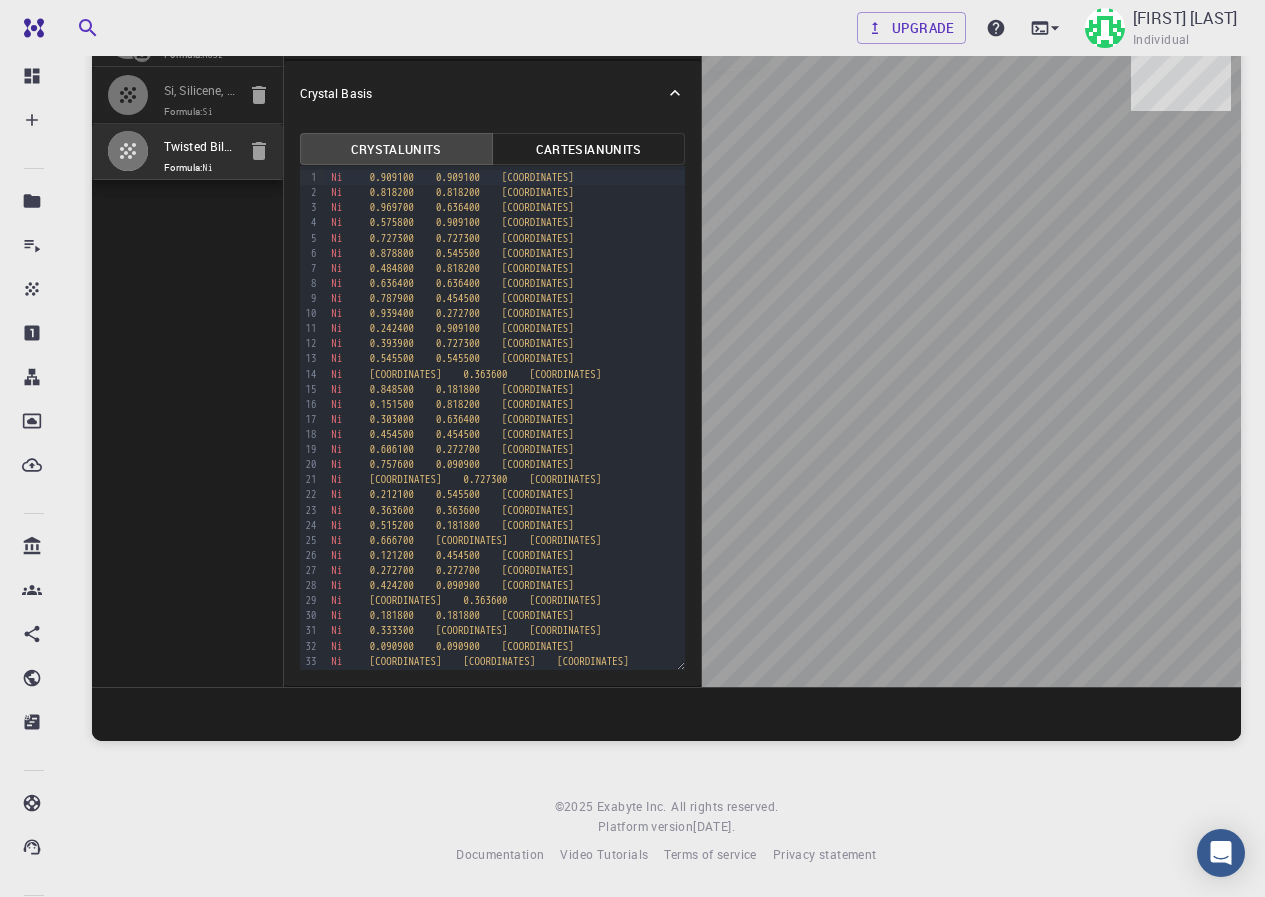 scroll, scrollTop: 0, scrollLeft: 0, axis: both 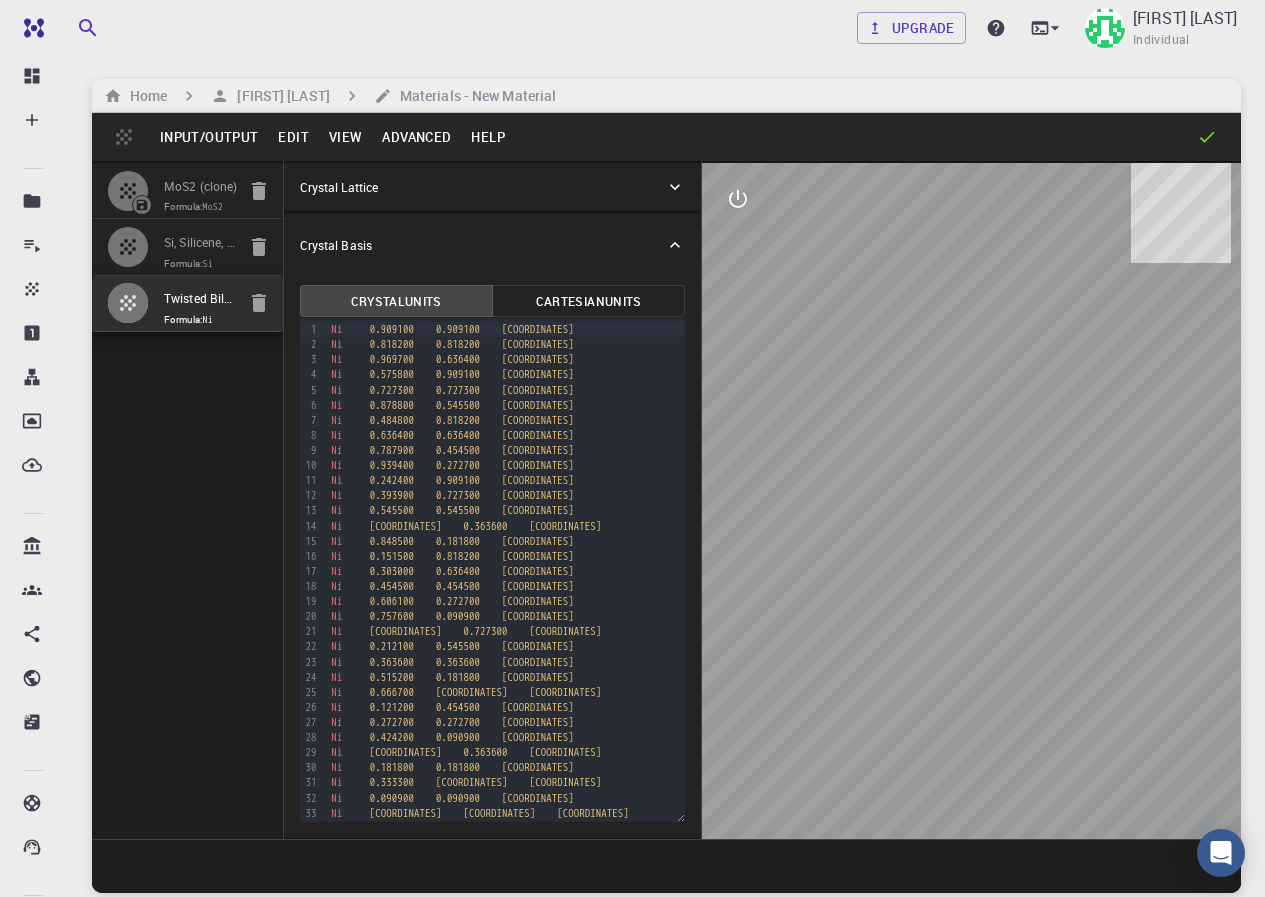 drag, startPoint x: 997, startPoint y: 345, endPoint x: 808, endPoint y: 292, distance: 196.2906 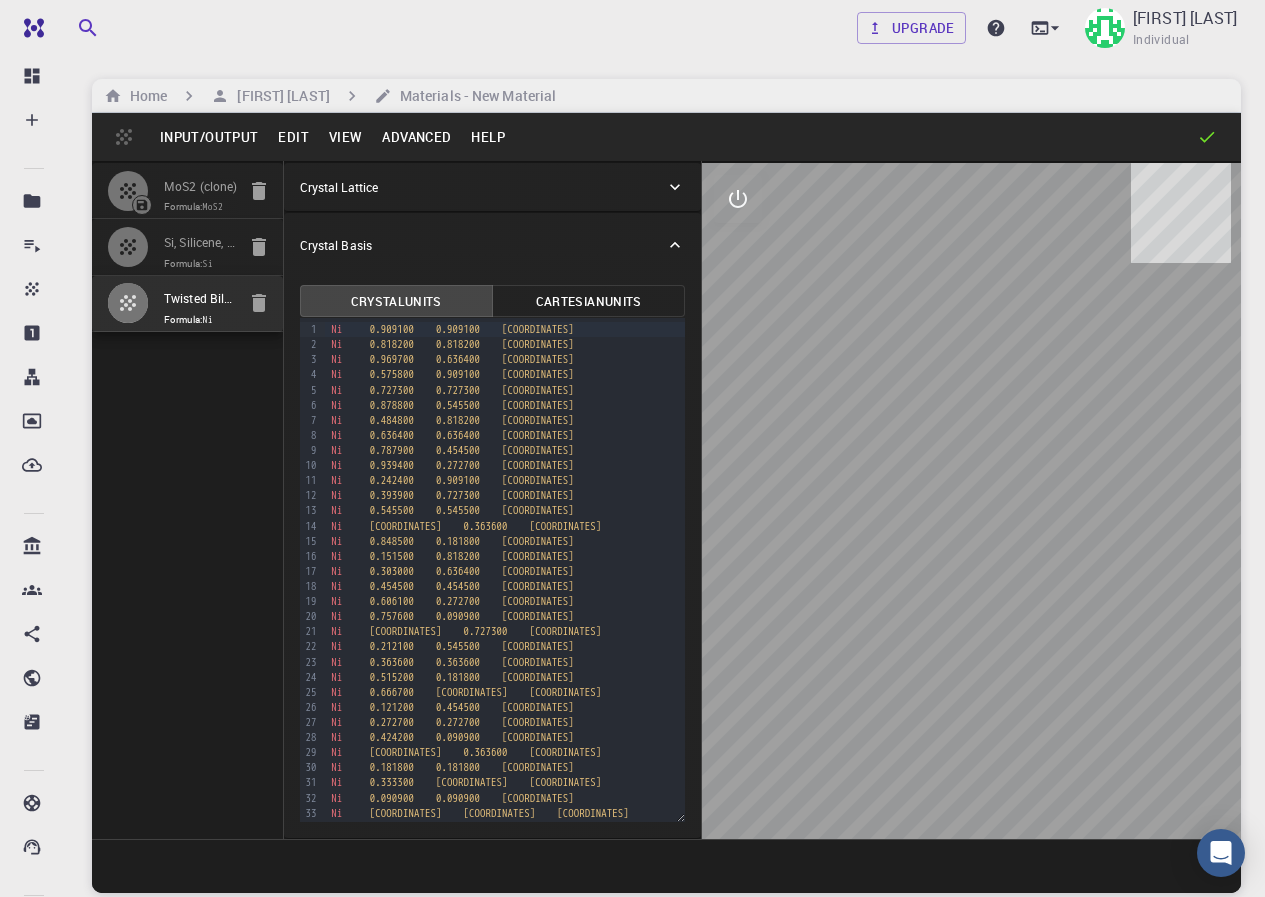 click at bounding box center [971, 501] 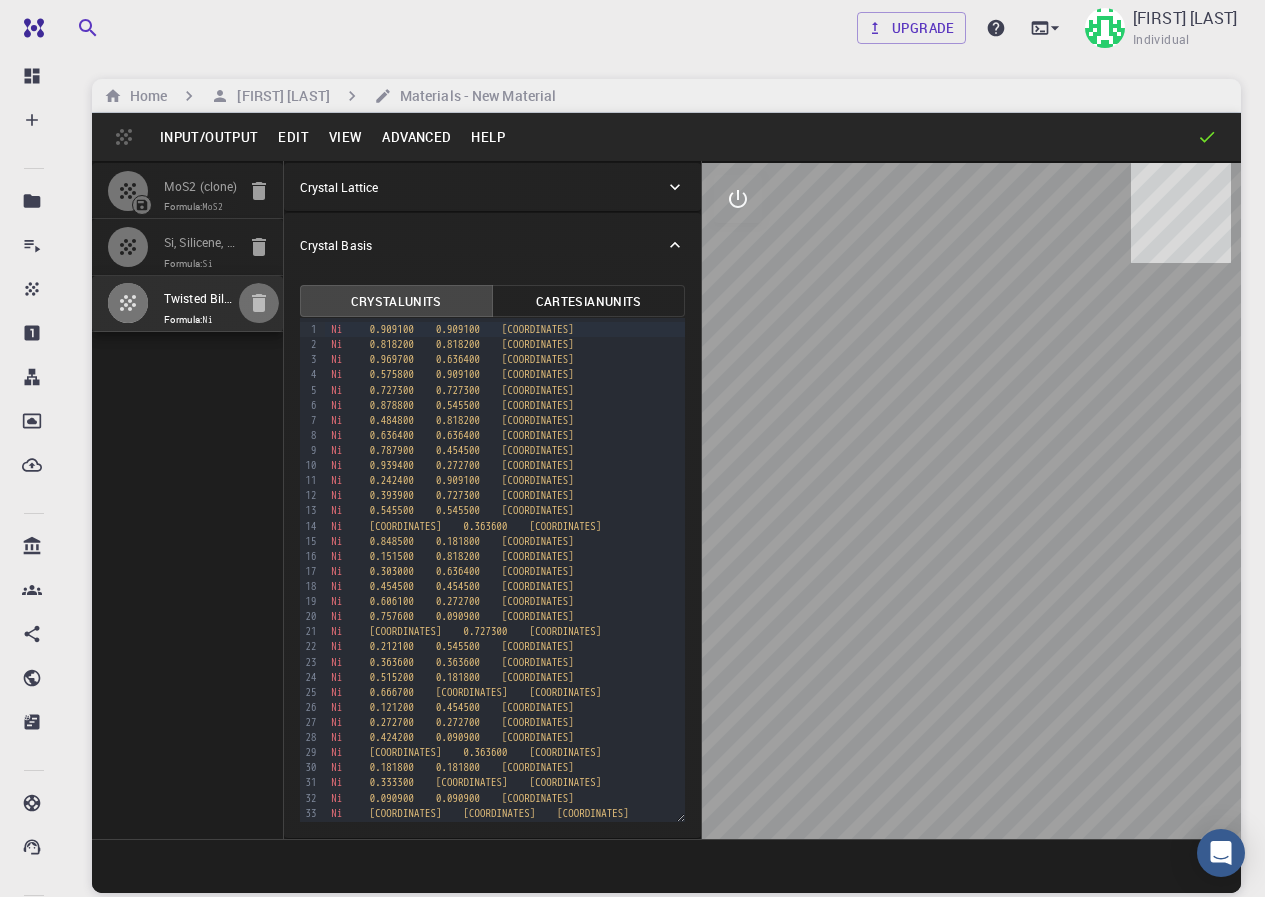 click at bounding box center (259, 303) 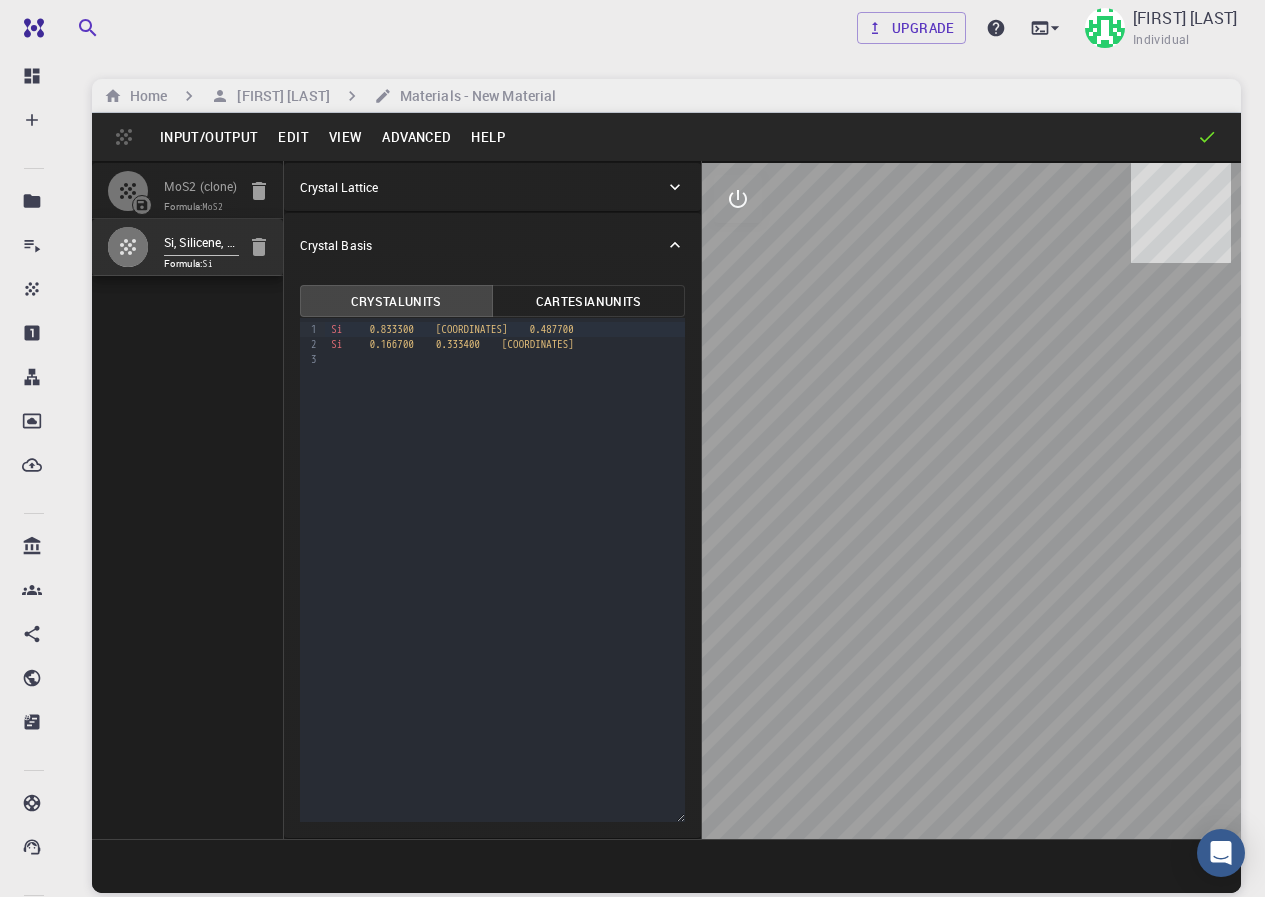 click on "Advanced" at bounding box center (416, 137) 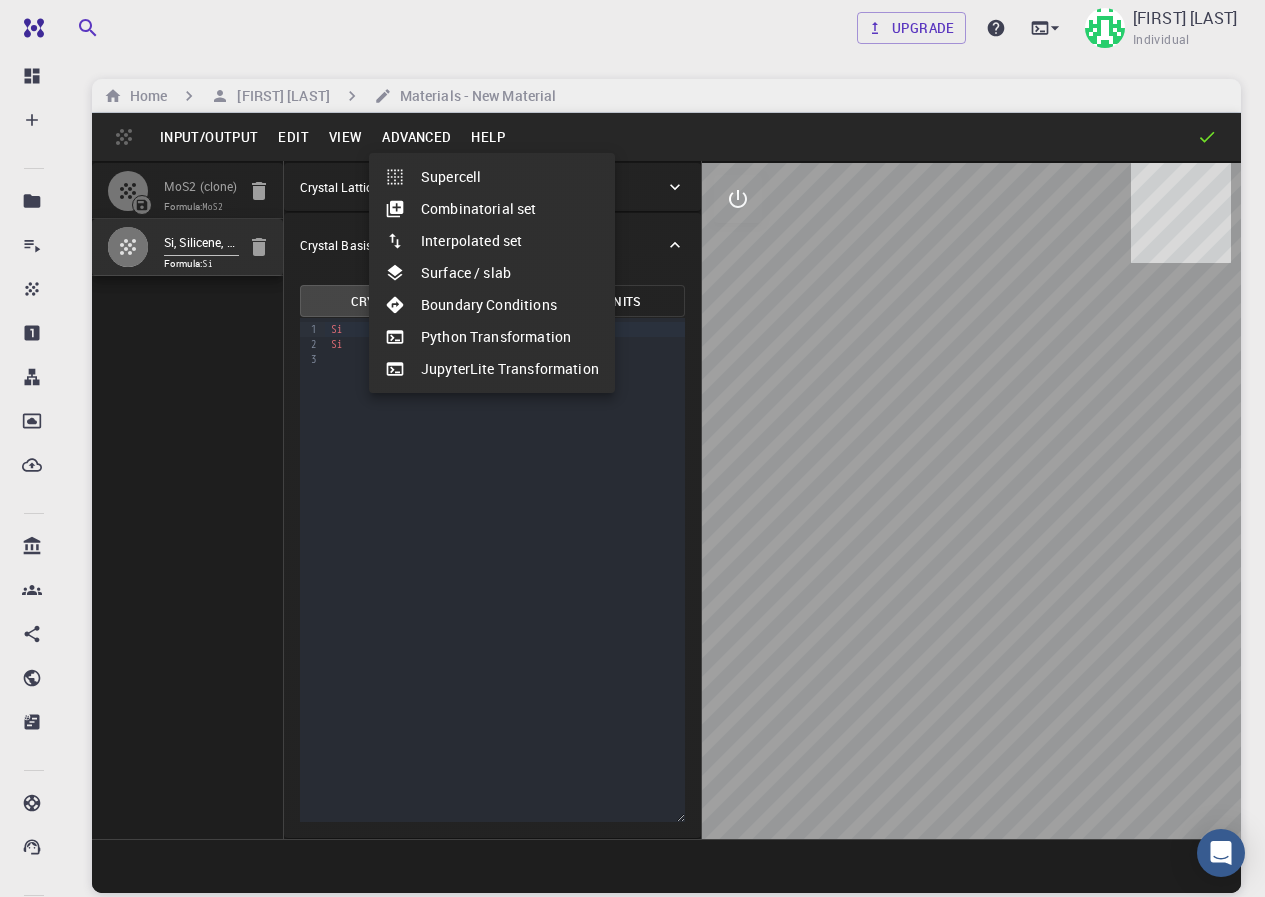 click on "JupyterLite Transformation" at bounding box center (492, 369) 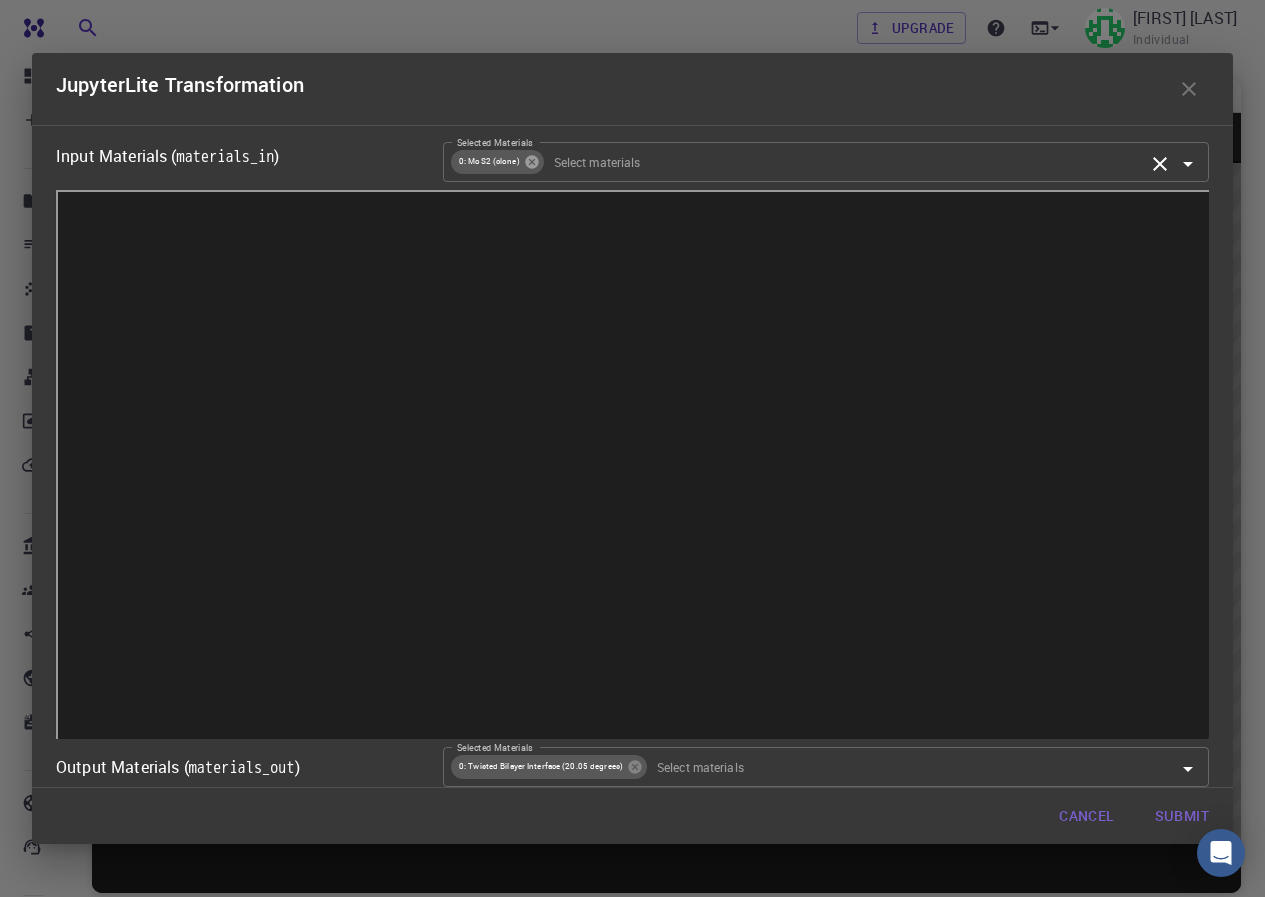 click at bounding box center [531, 161] 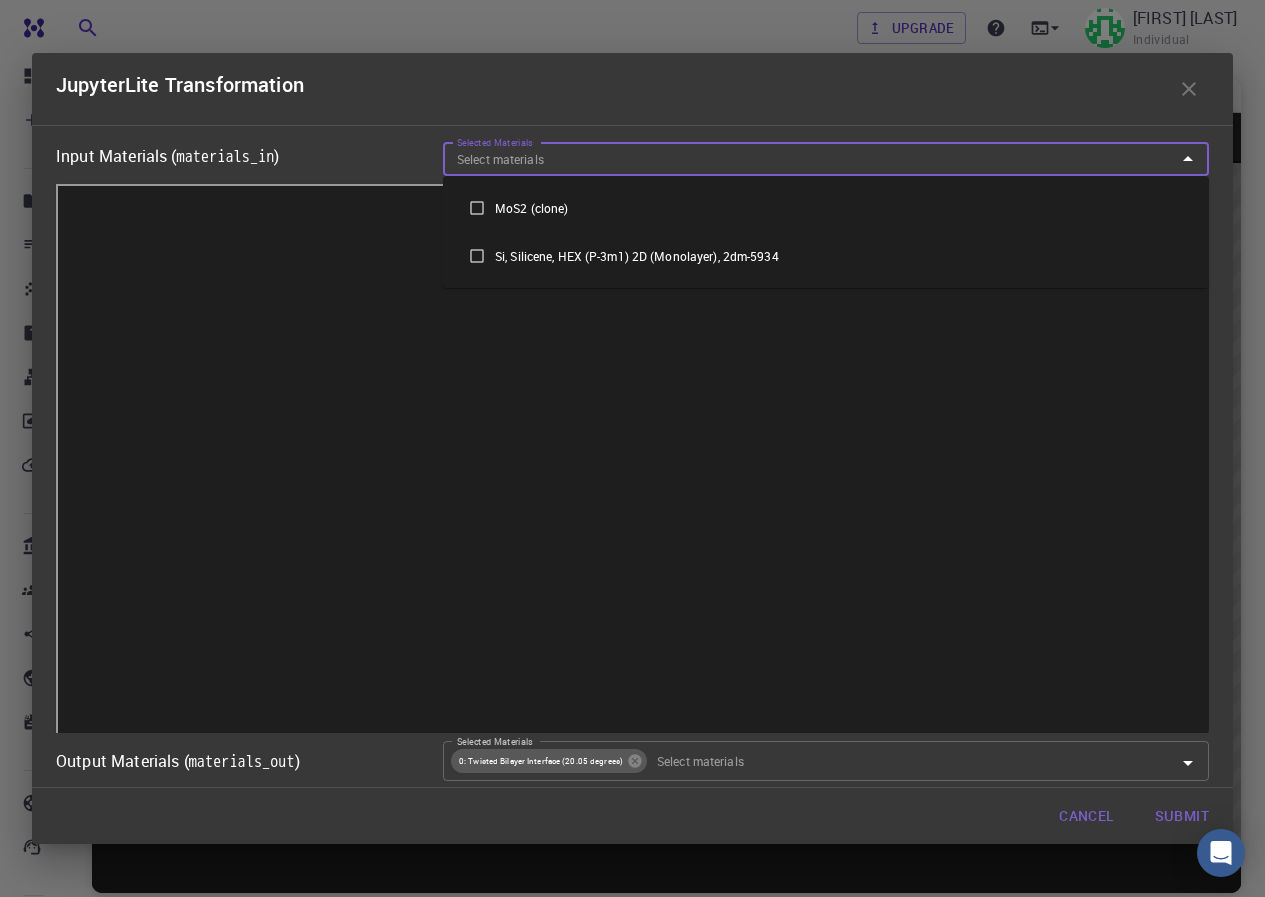 click on "Selected Materials" at bounding box center (809, 159) 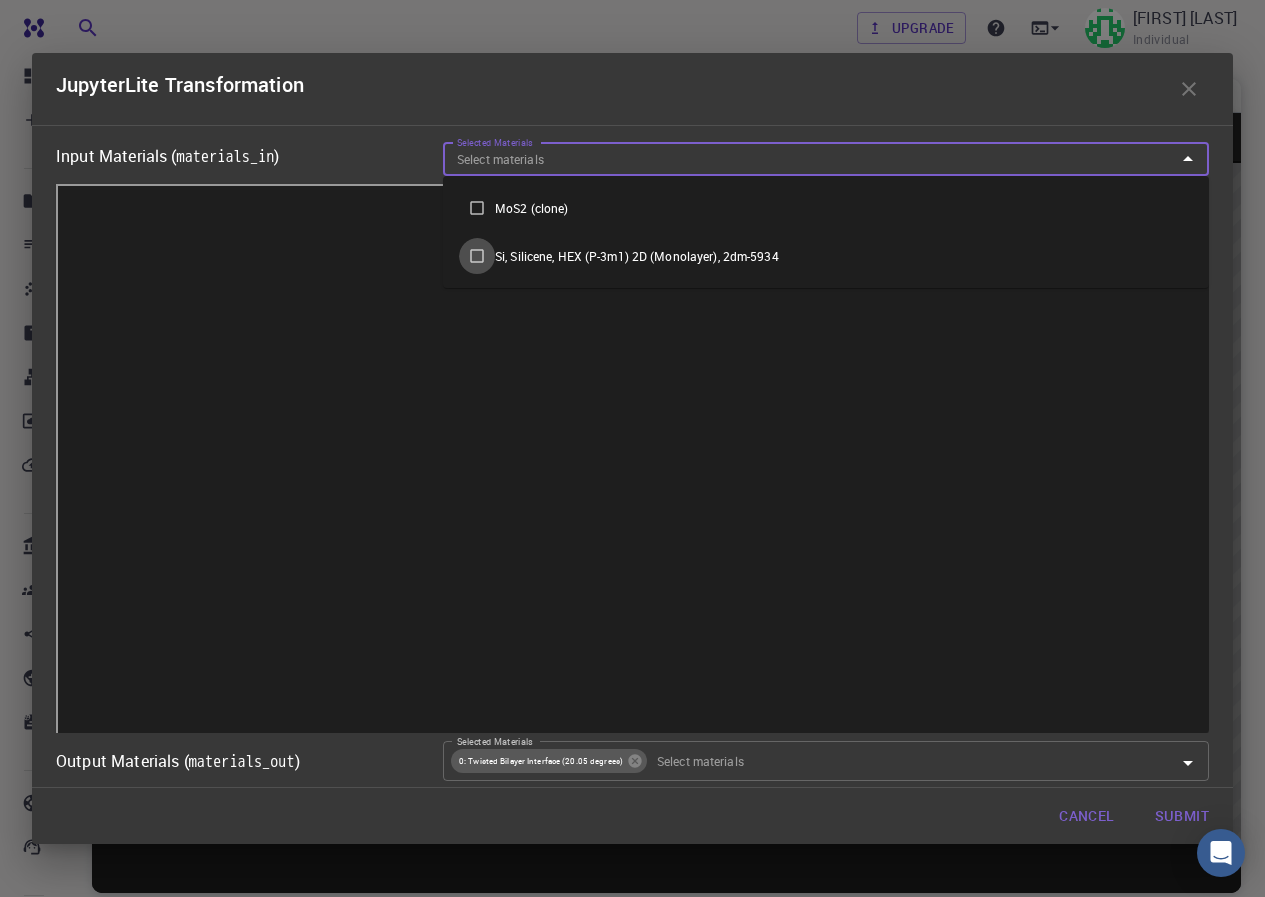 click at bounding box center (477, 256) 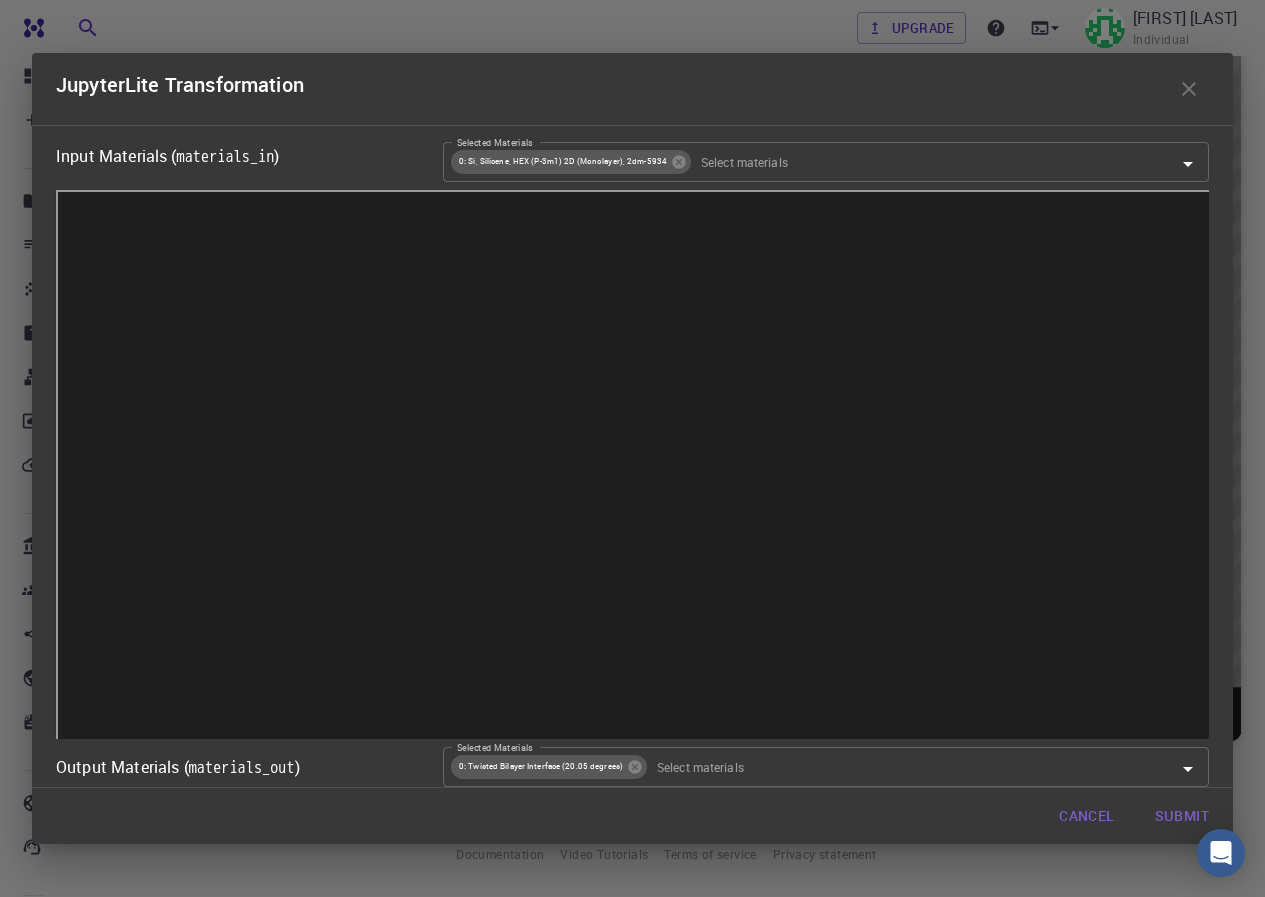 scroll, scrollTop: 52, scrollLeft: 0, axis: vertical 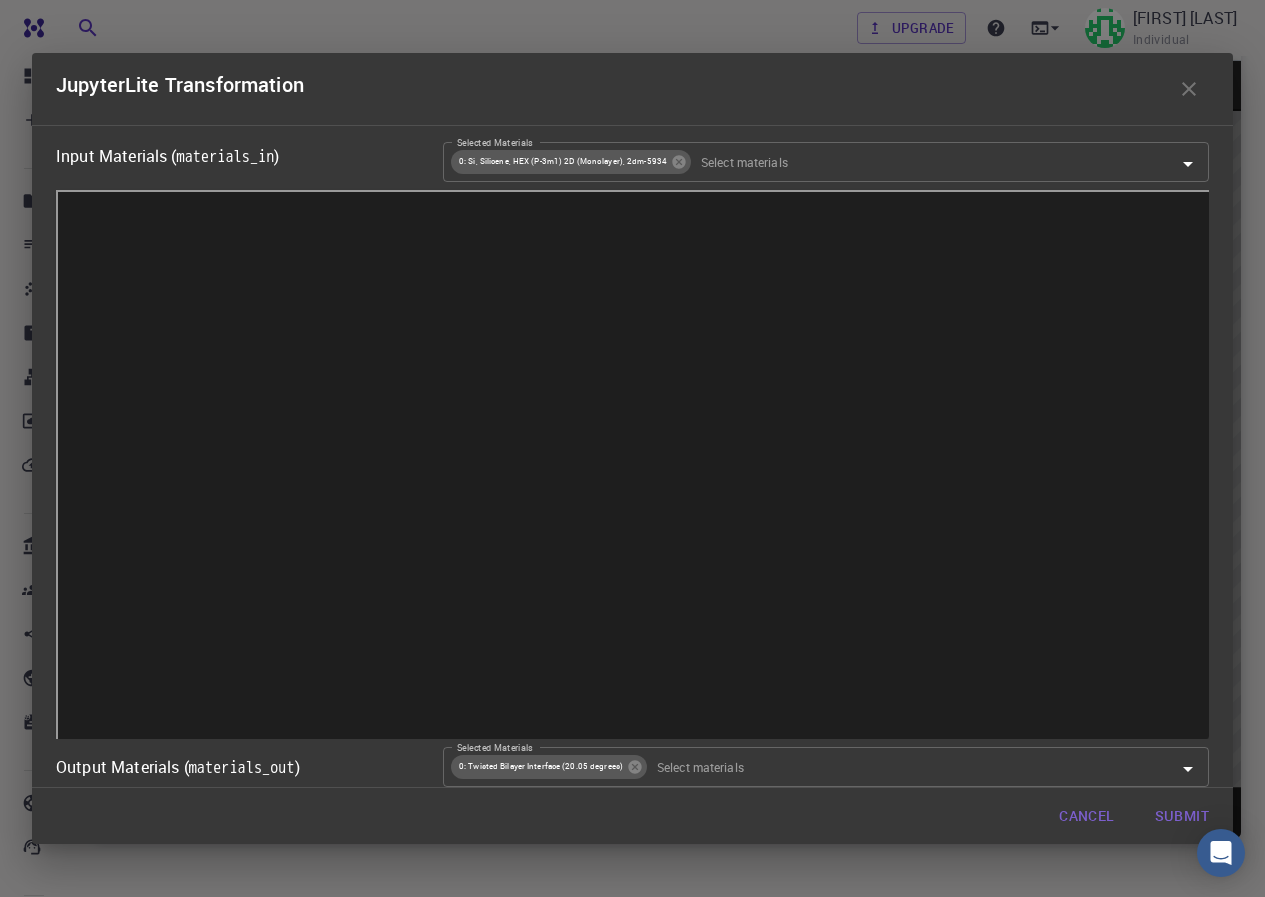 click at bounding box center [1189, 89] 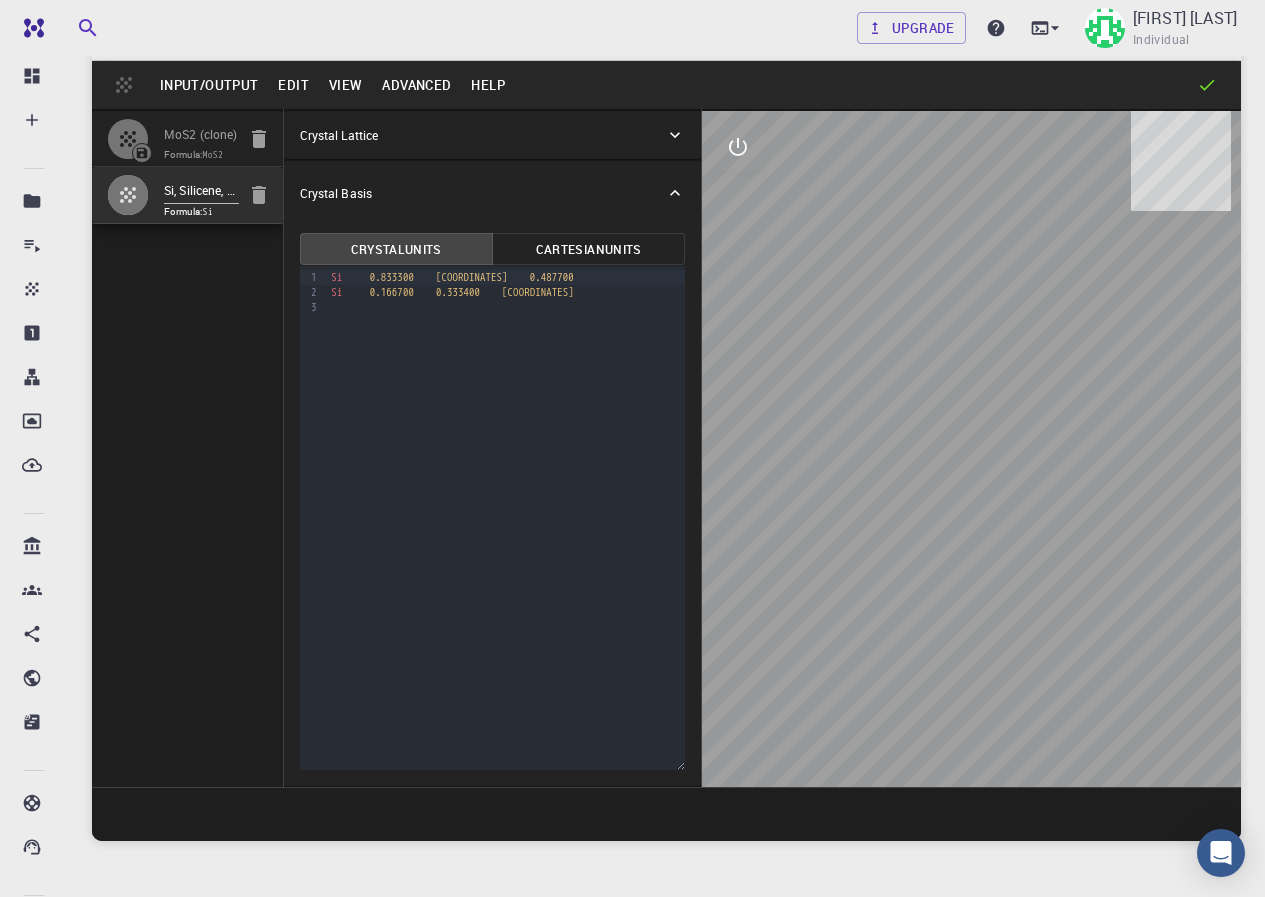 scroll, scrollTop: 0, scrollLeft: 0, axis: both 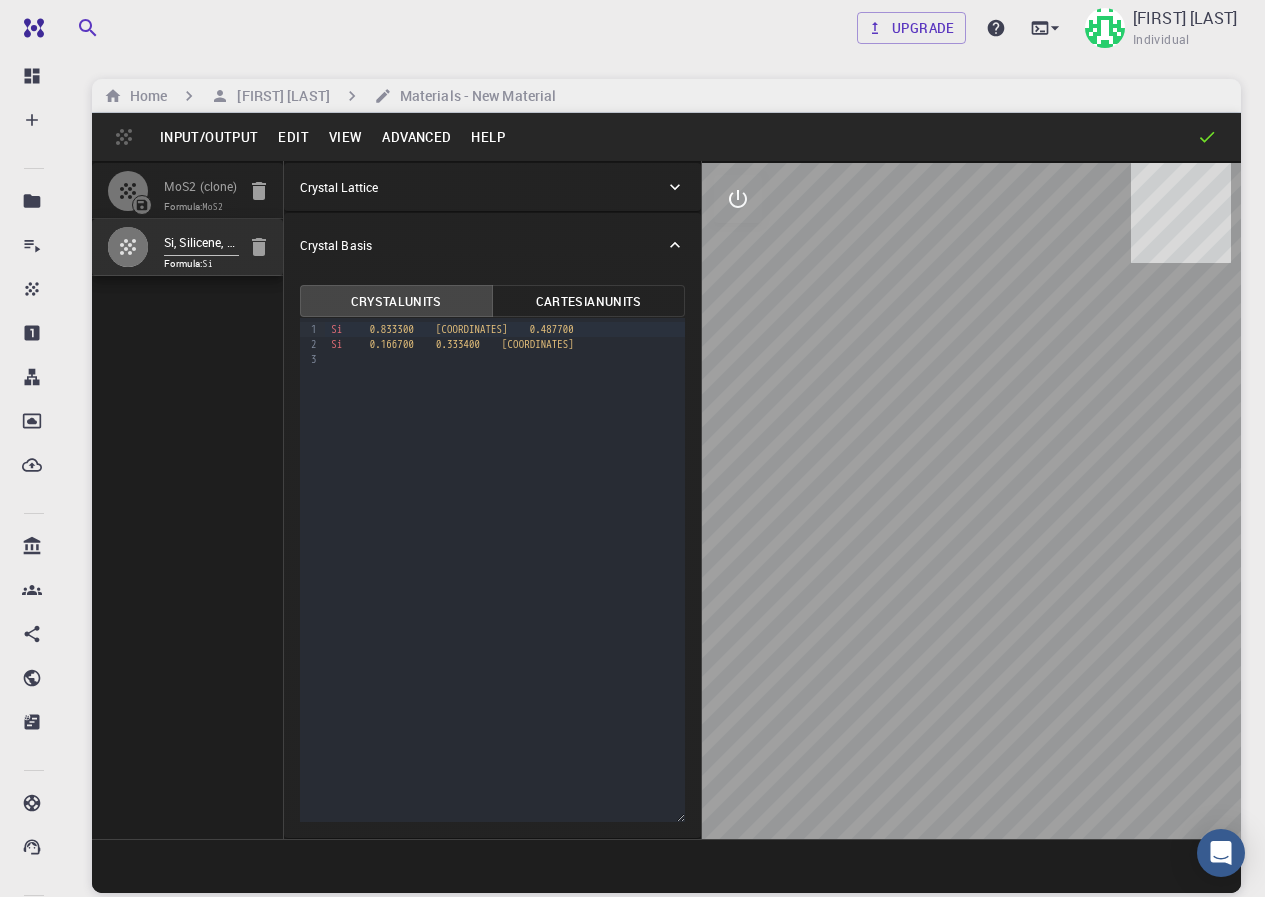 click on "Advanced" at bounding box center [416, 137] 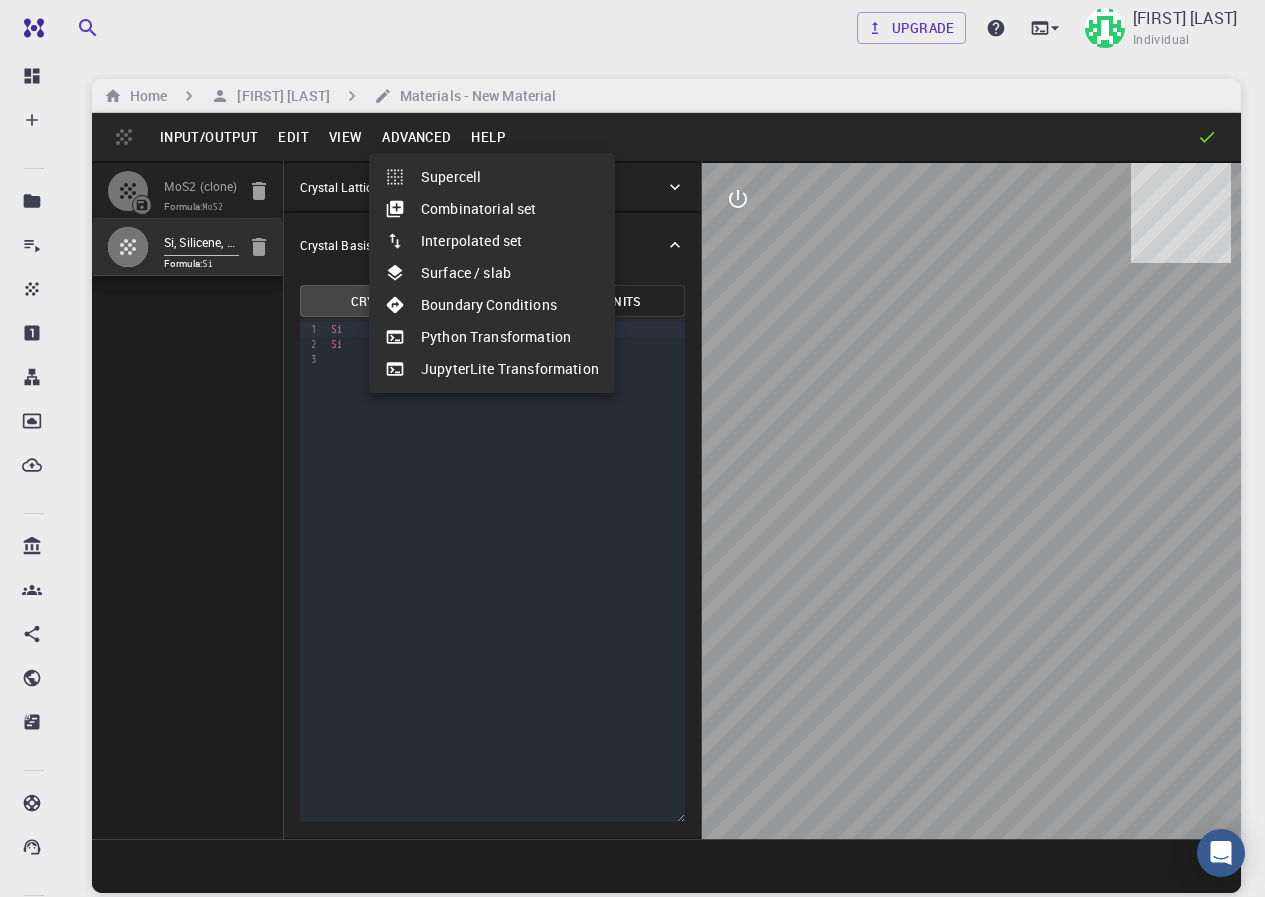 click on "JupyterLite Transformation" at bounding box center [492, 369] 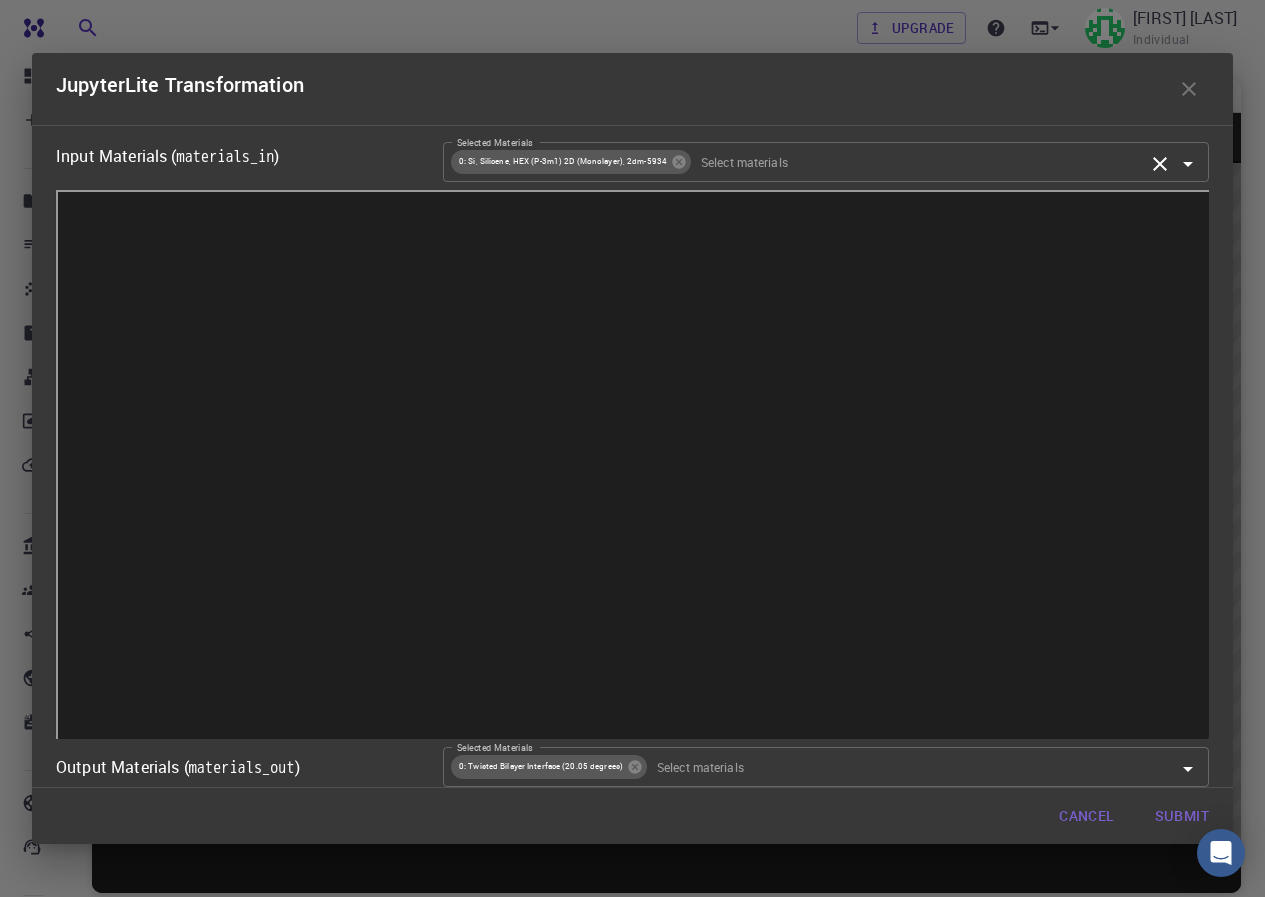 click on "Selected Materials" at bounding box center [918, 162] 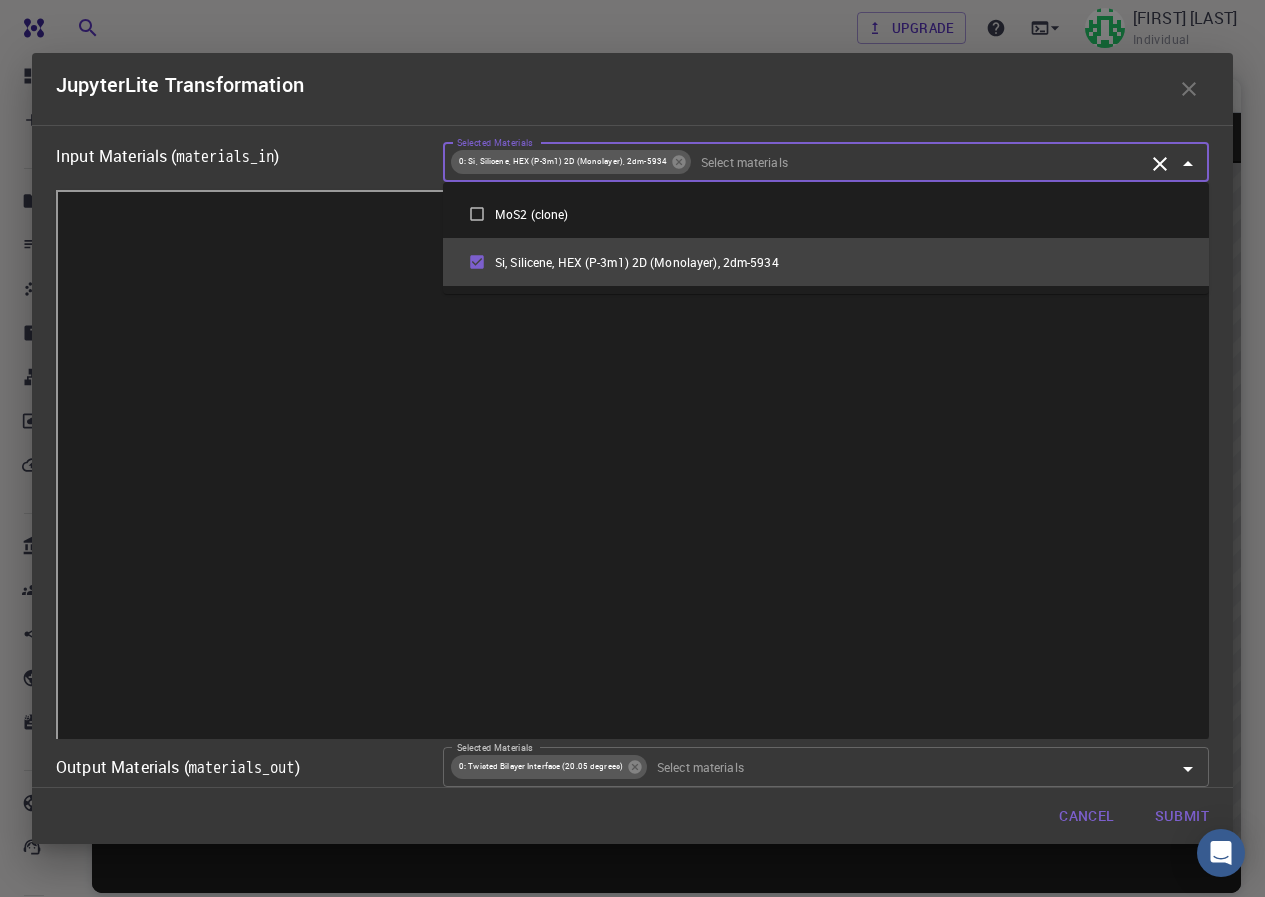 click on "Selected Materials" at bounding box center [918, 162] 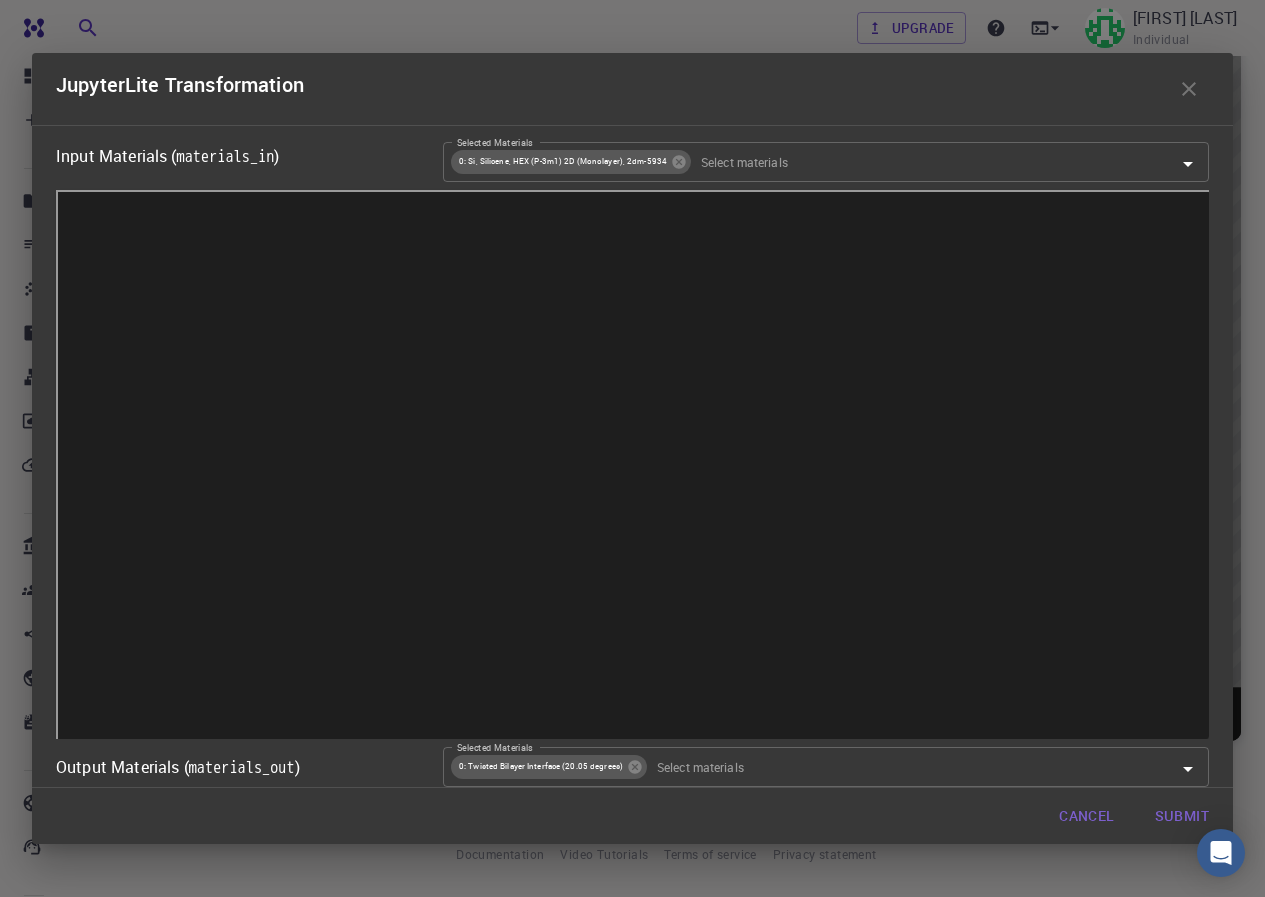 scroll, scrollTop: 0, scrollLeft: 0, axis: both 